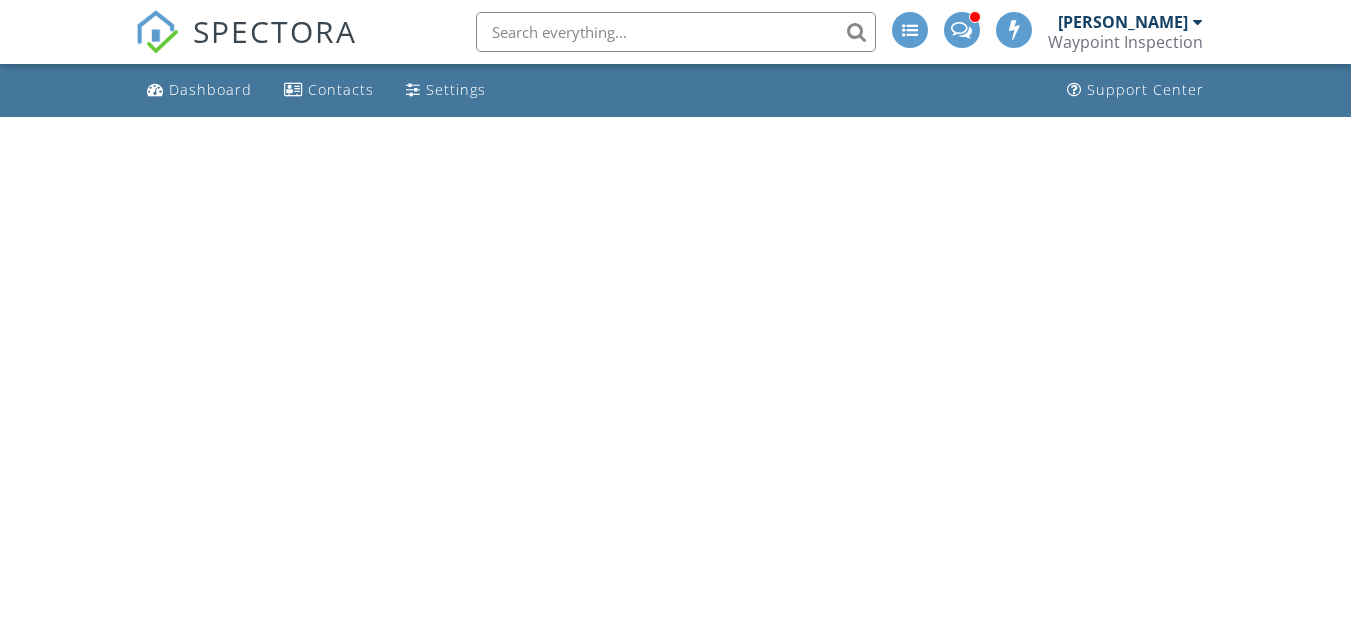 scroll, scrollTop: 0, scrollLeft: 0, axis: both 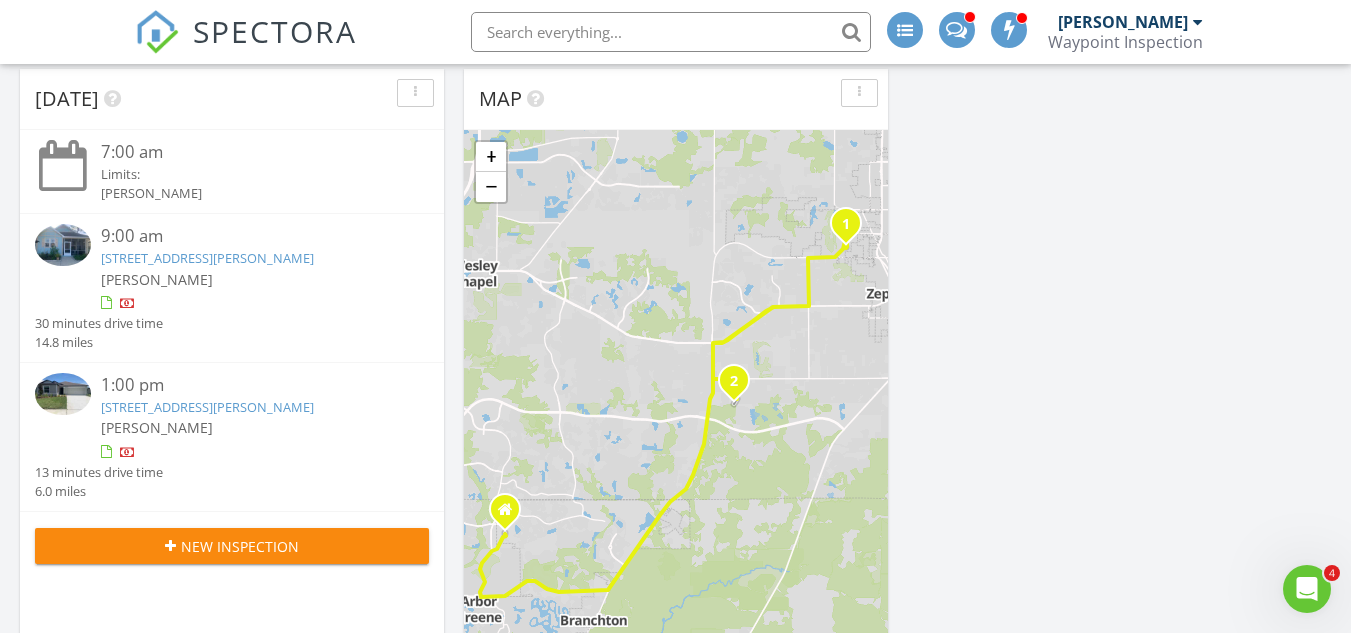 click on "6212 Abbott Station Dr, Zephyrhills, FL 33542" at bounding box center (207, 258) 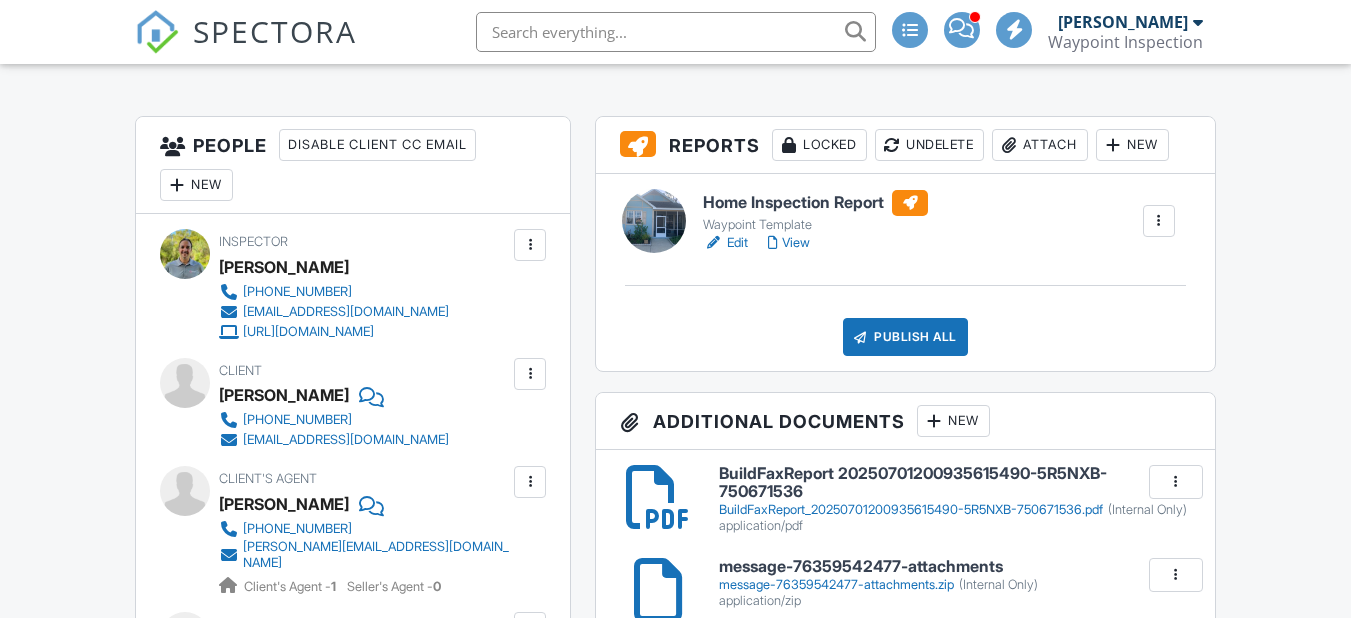 scroll, scrollTop: 470, scrollLeft: 0, axis: vertical 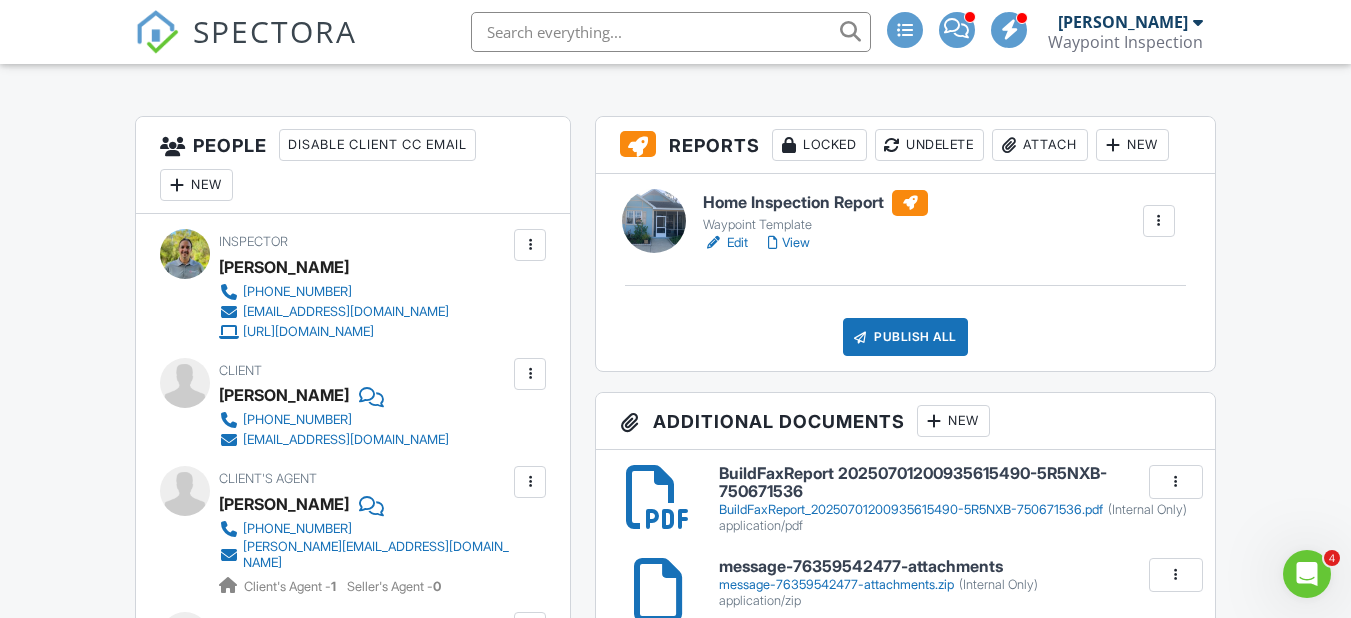 click on "View" at bounding box center [789, 243] 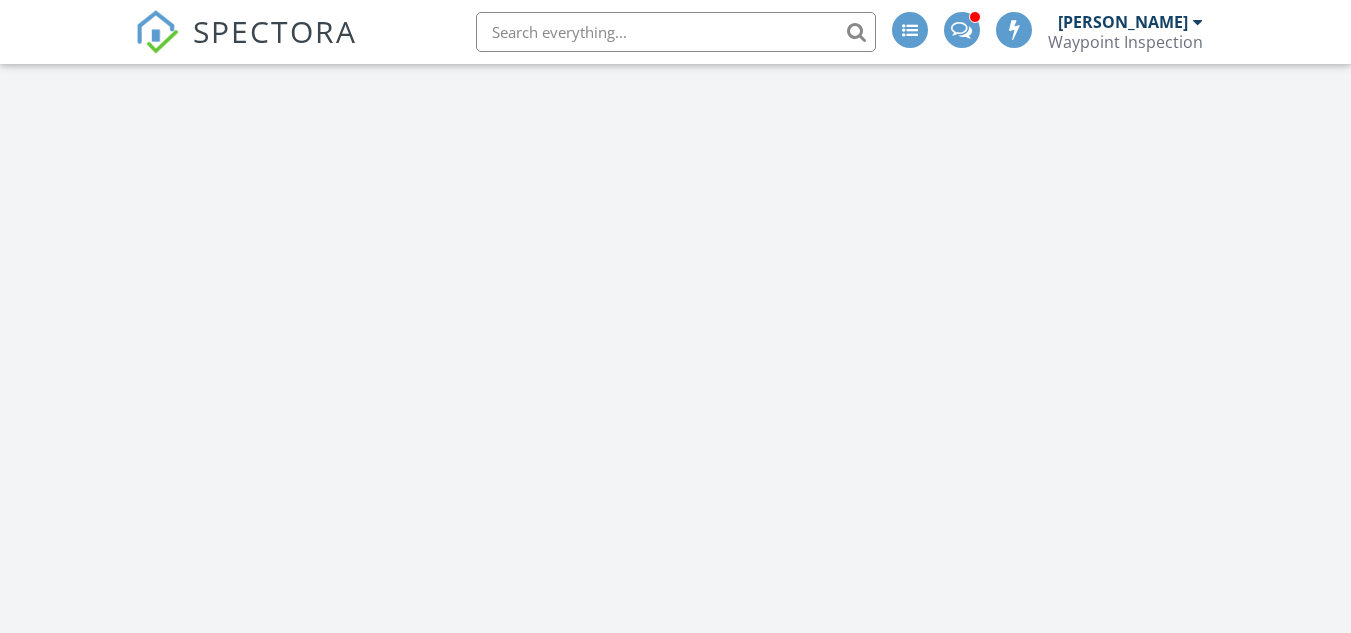 scroll, scrollTop: 132, scrollLeft: 0, axis: vertical 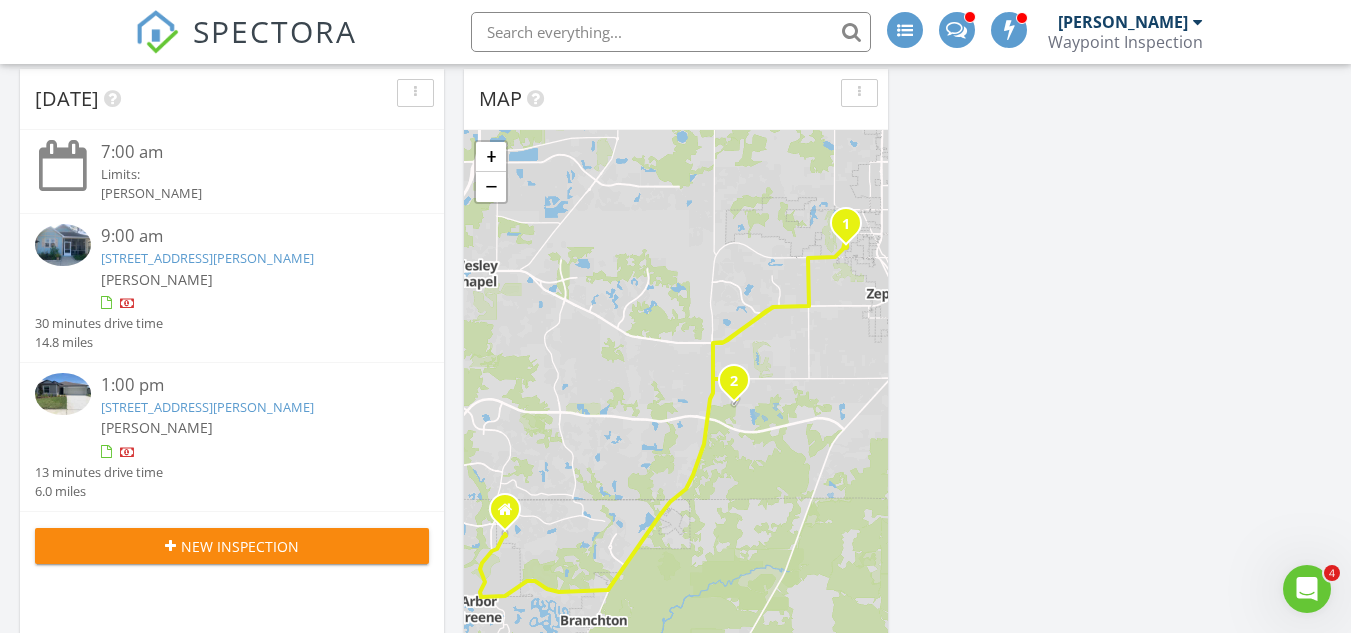 click on "6212 Abbott Station Dr, Zephyrhills, FL 33542" at bounding box center (207, 258) 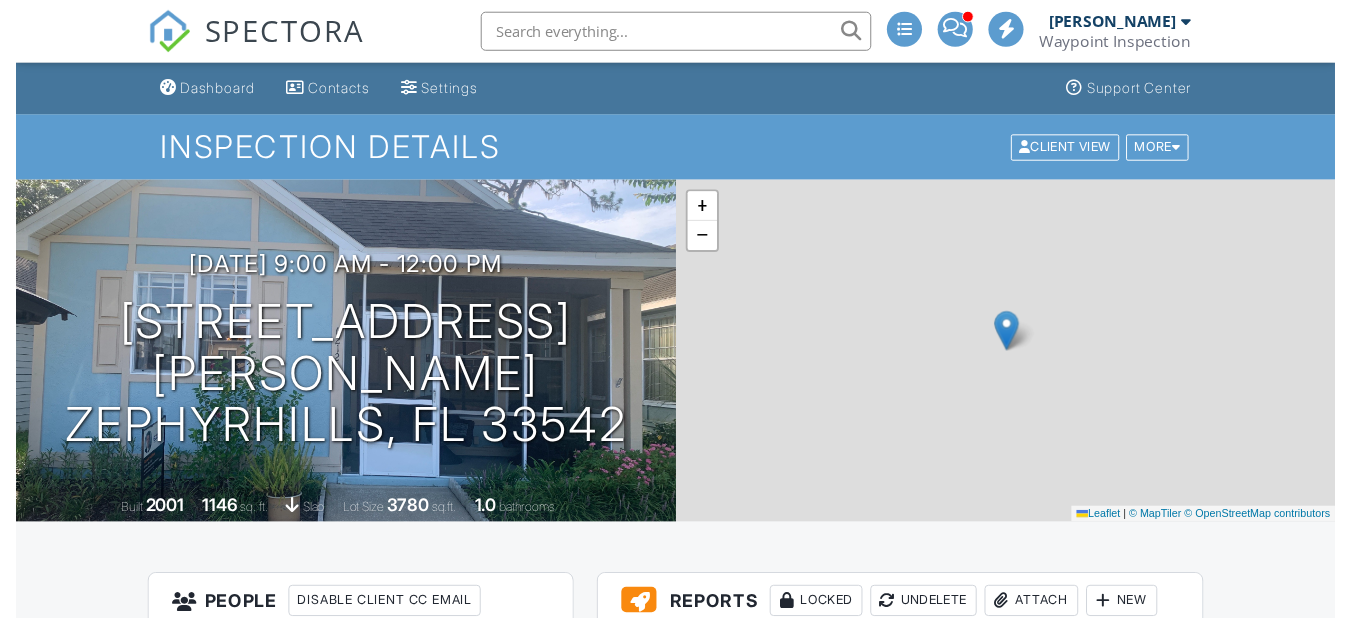 scroll, scrollTop: 0, scrollLeft: 0, axis: both 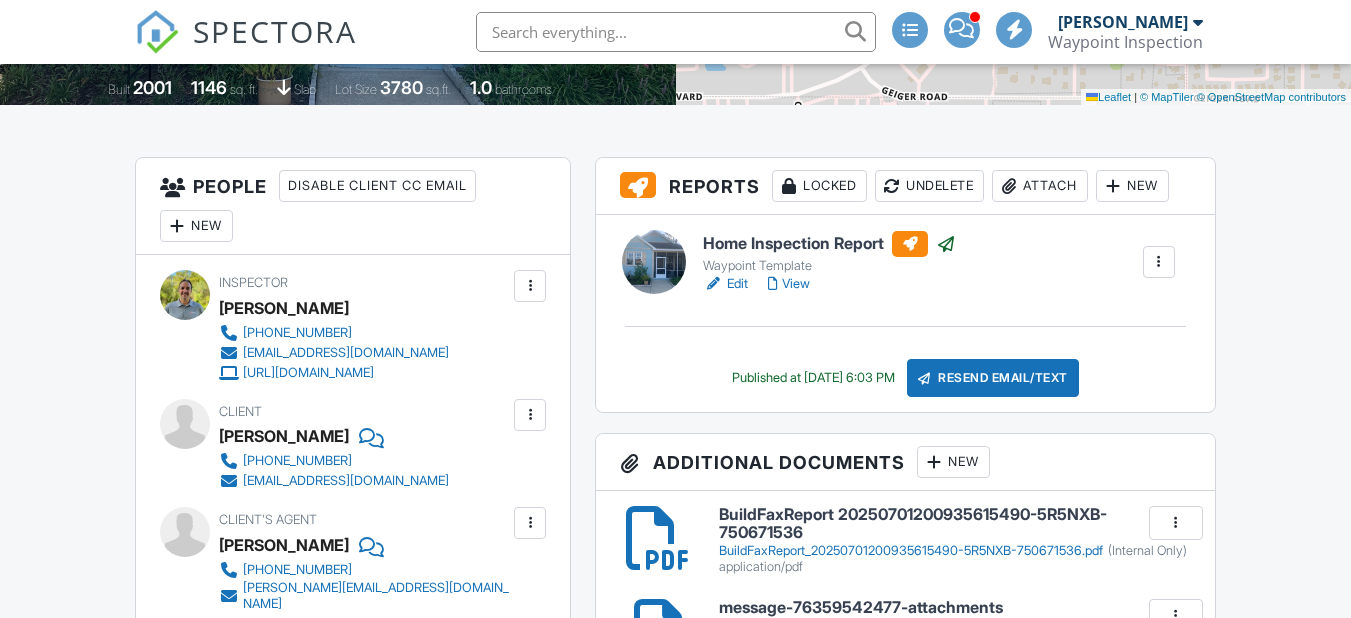 click on "Undelete" at bounding box center (929, 186) 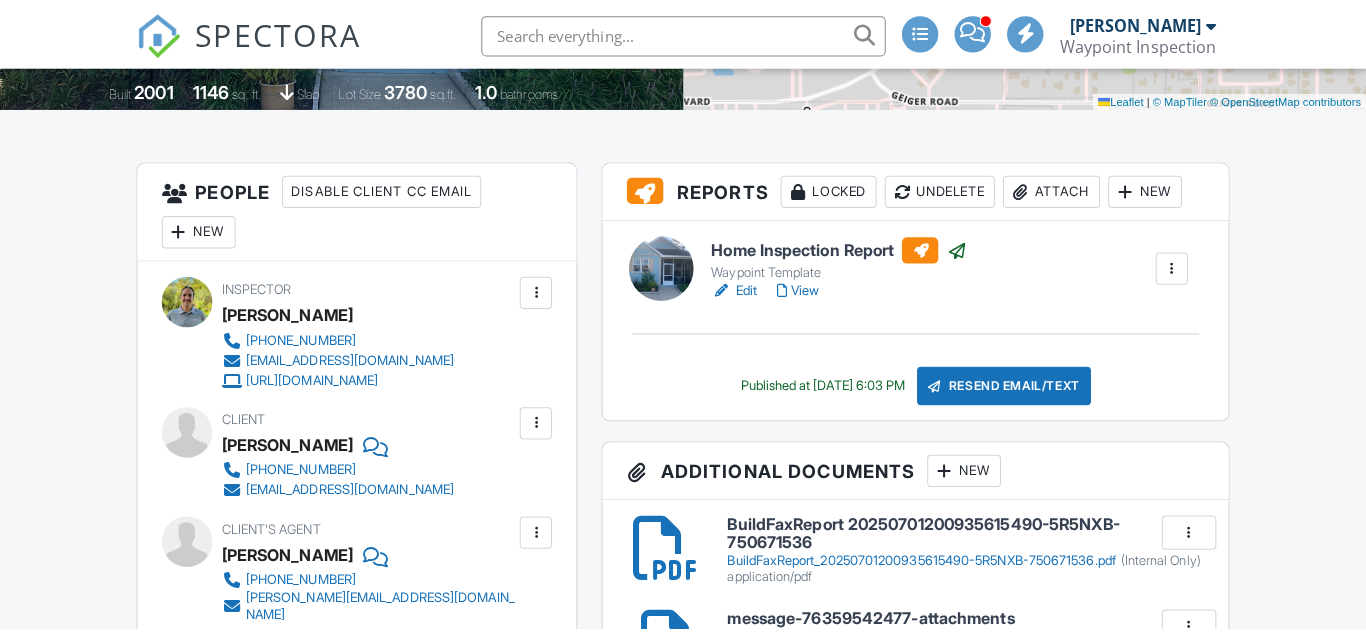scroll, scrollTop: 0, scrollLeft: 0, axis: both 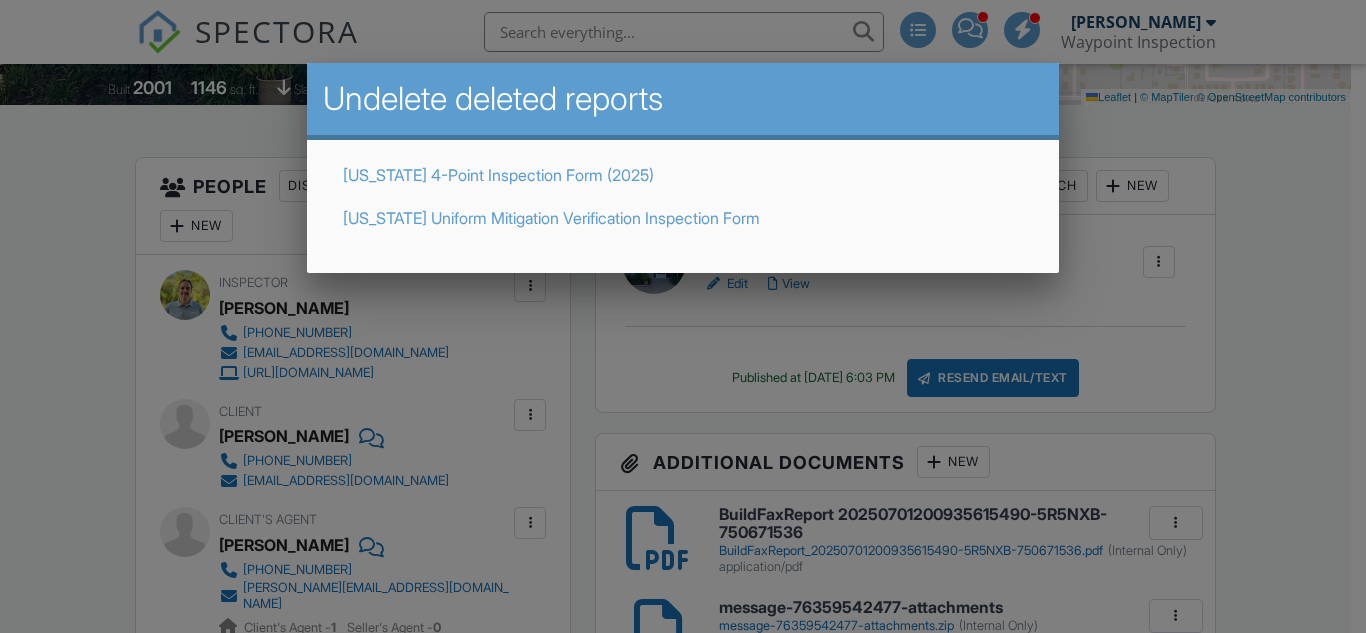click on "[US_STATE] 4-Point Inspection Form (2025)" at bounding box center (498, 175) 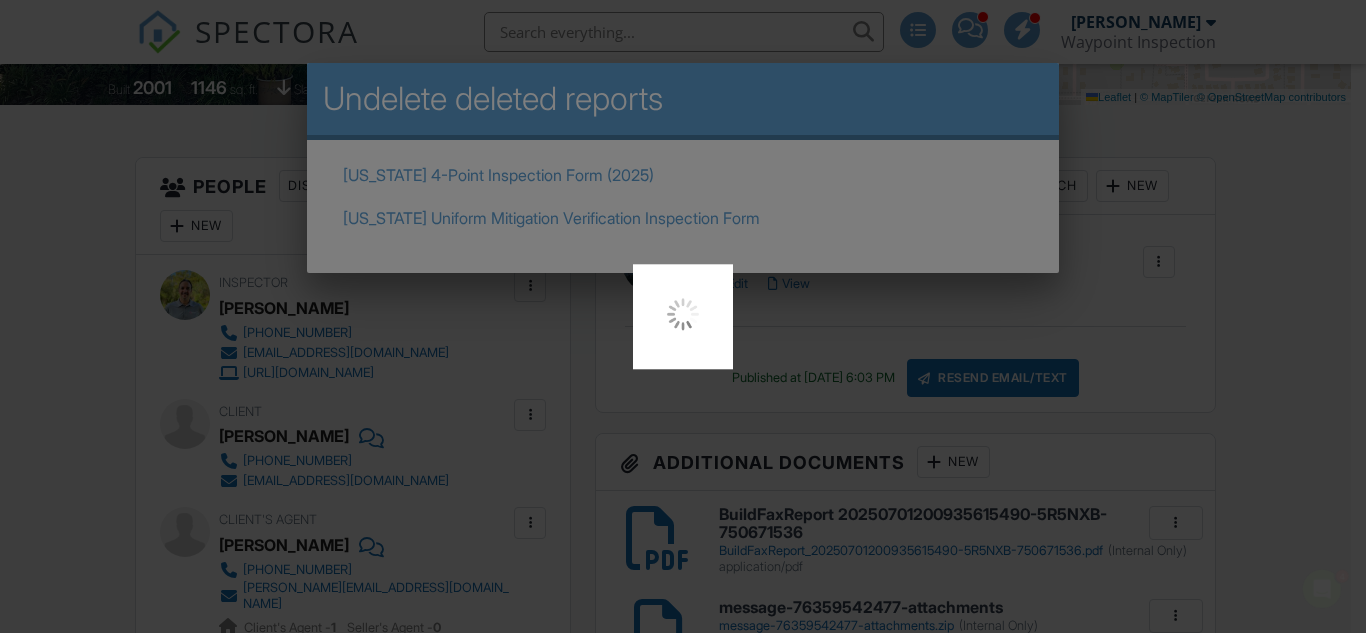scroll, scrollTop: 0, scrollLeft: 0, axis: both 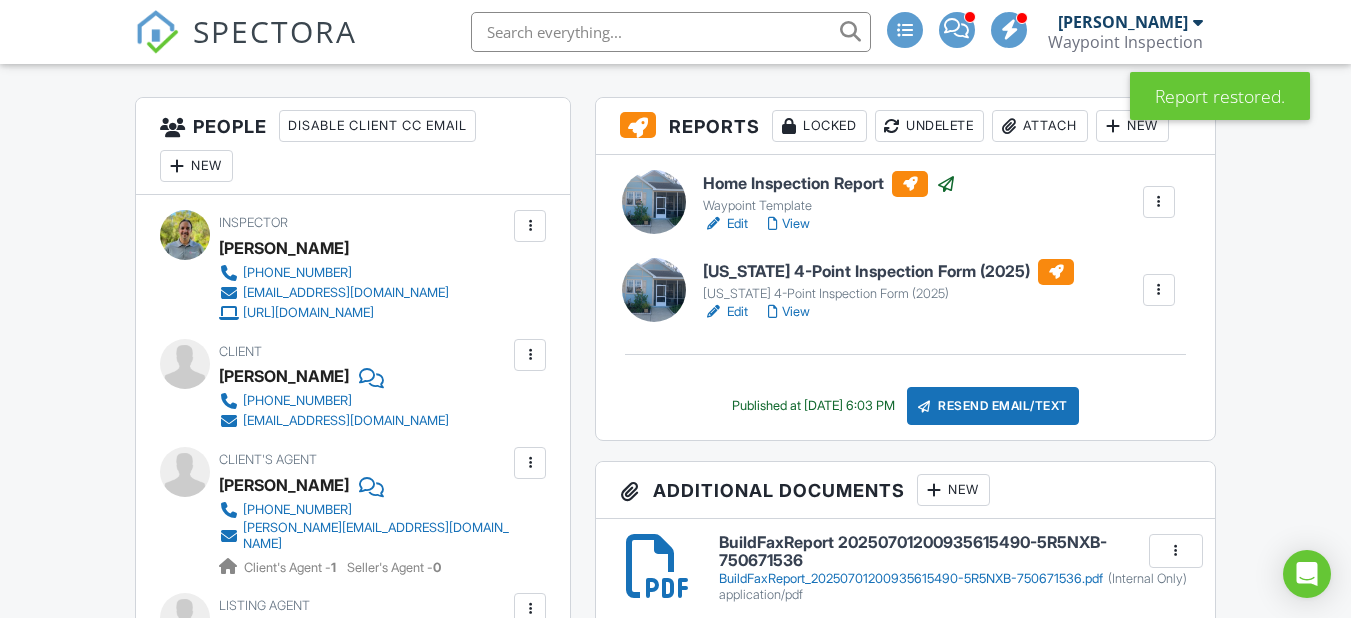 click on "Undelete" at bounding box center (929, 126) 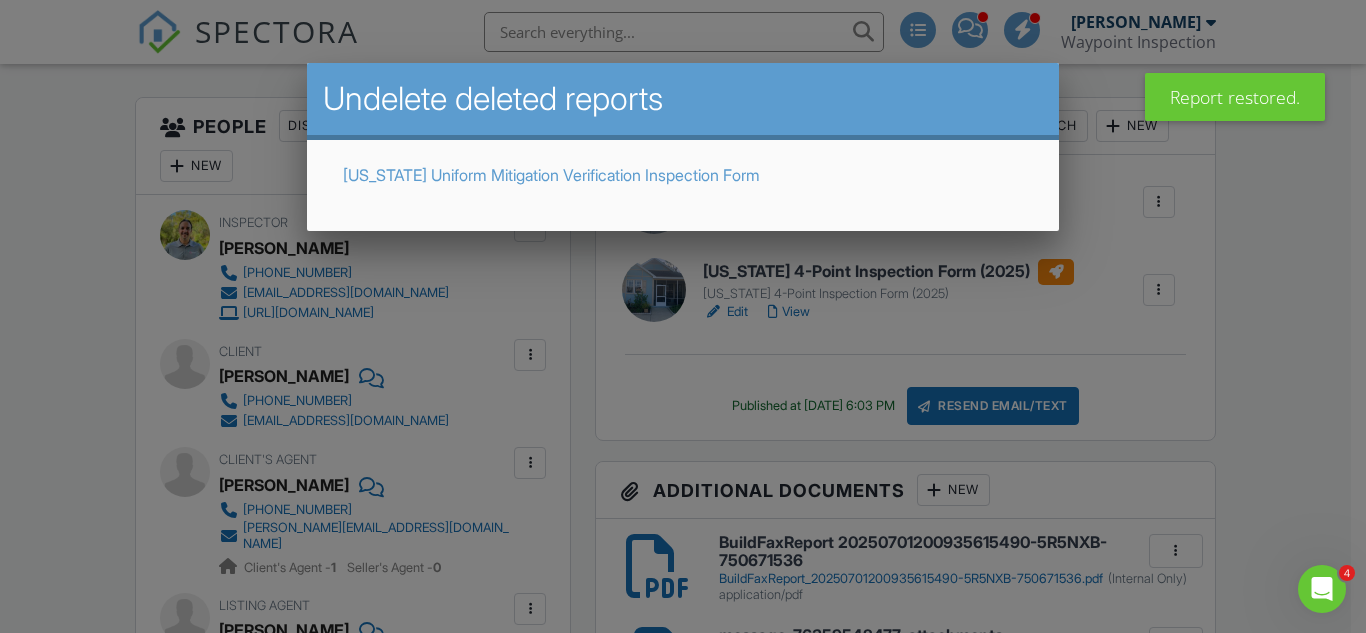scroll, scrollTop: 0, scrollLeft: 0, axis: both 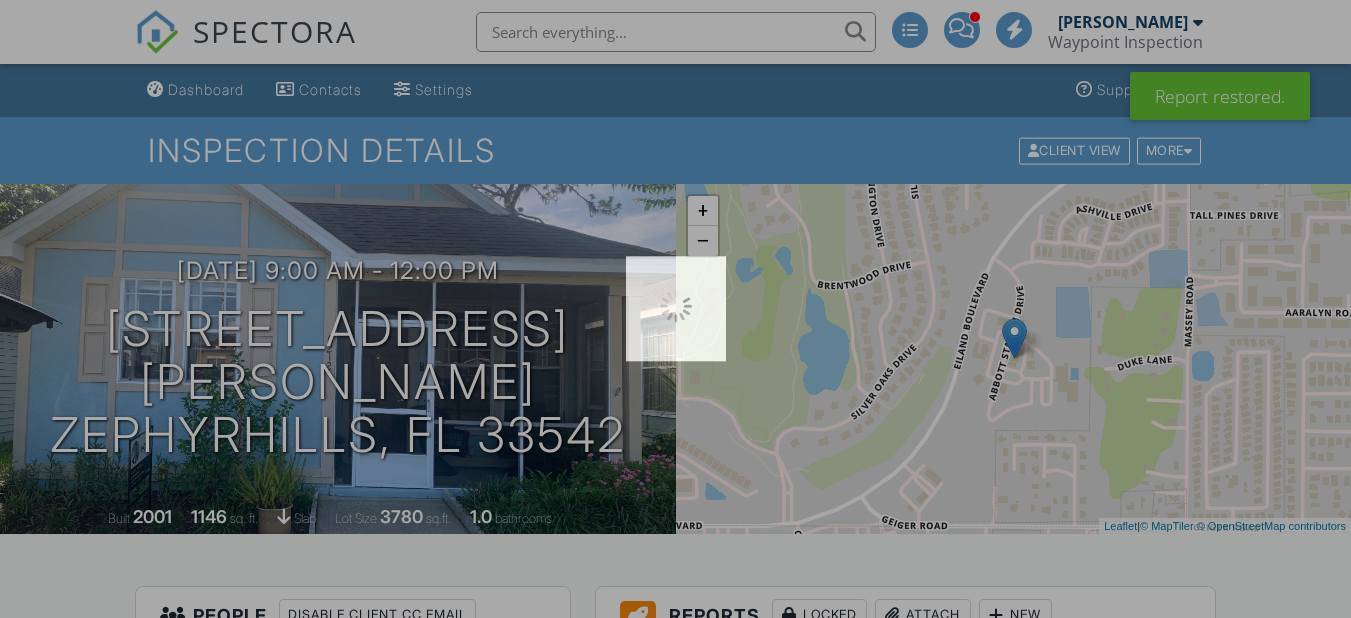 drag, startPoint x: 0, startPoint y: 0, endPoint x: 214, endPoint y: 83, distance: 229.53214 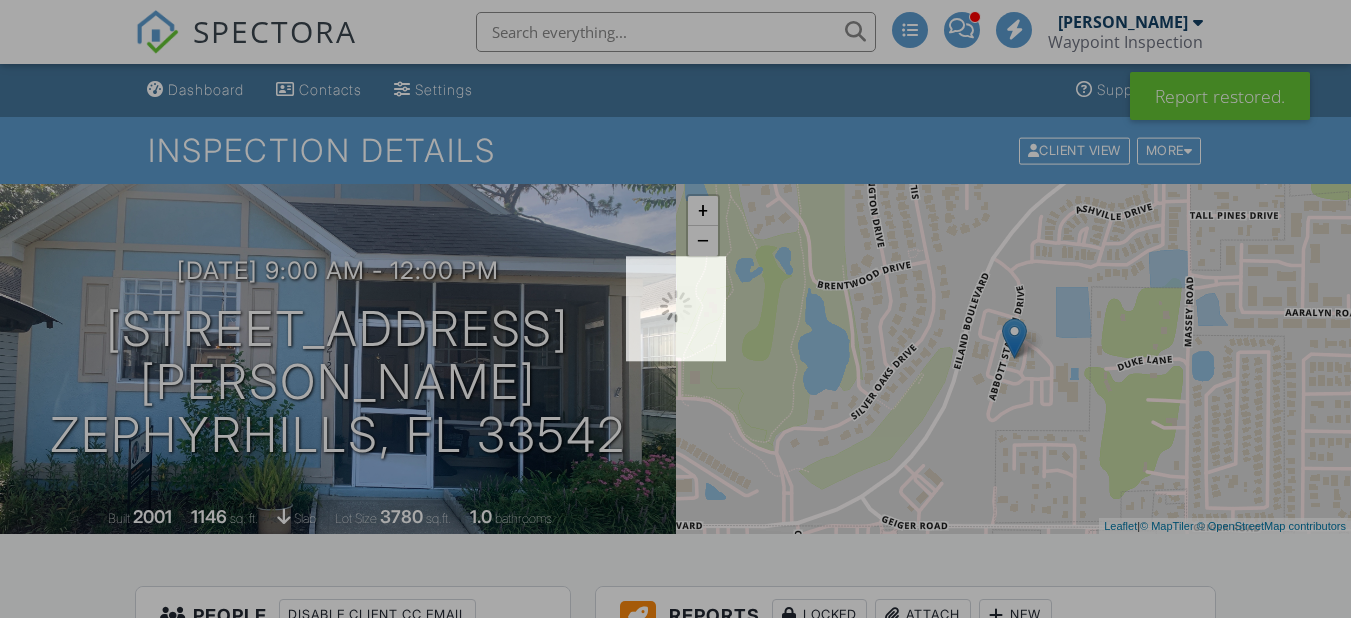 click at bounding box center (675, 309) 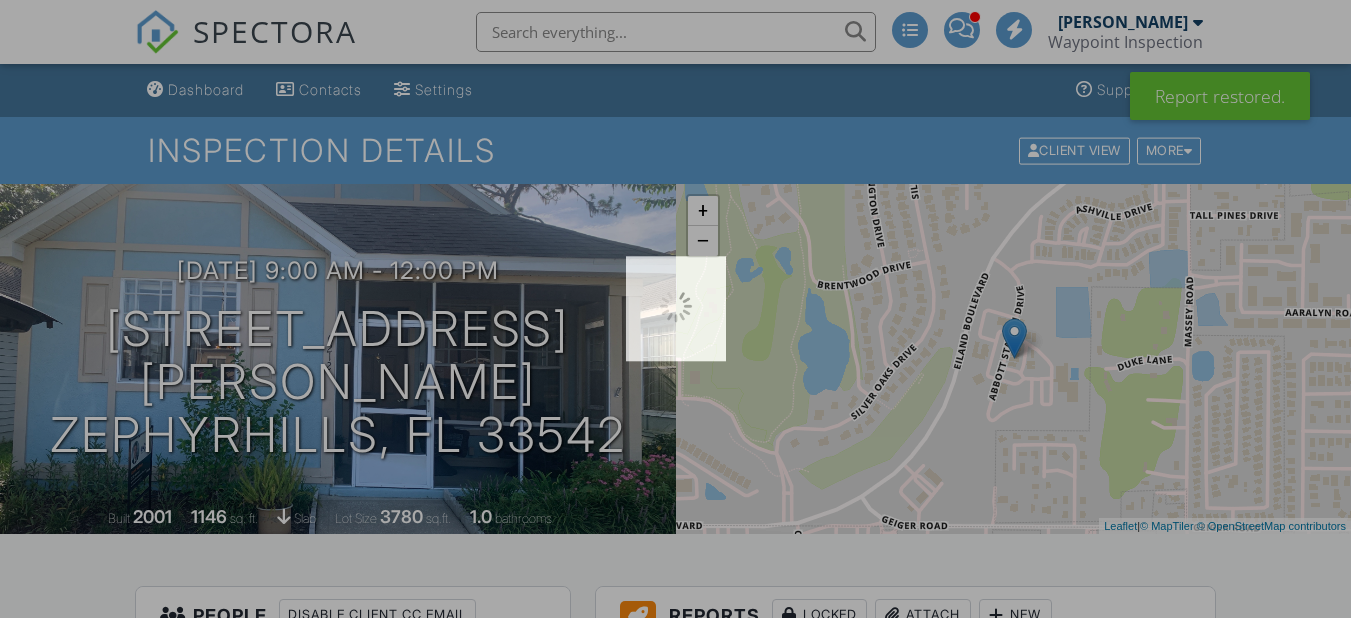 scroll, scrollTop: 0, scrollLeft: 0, axis: both 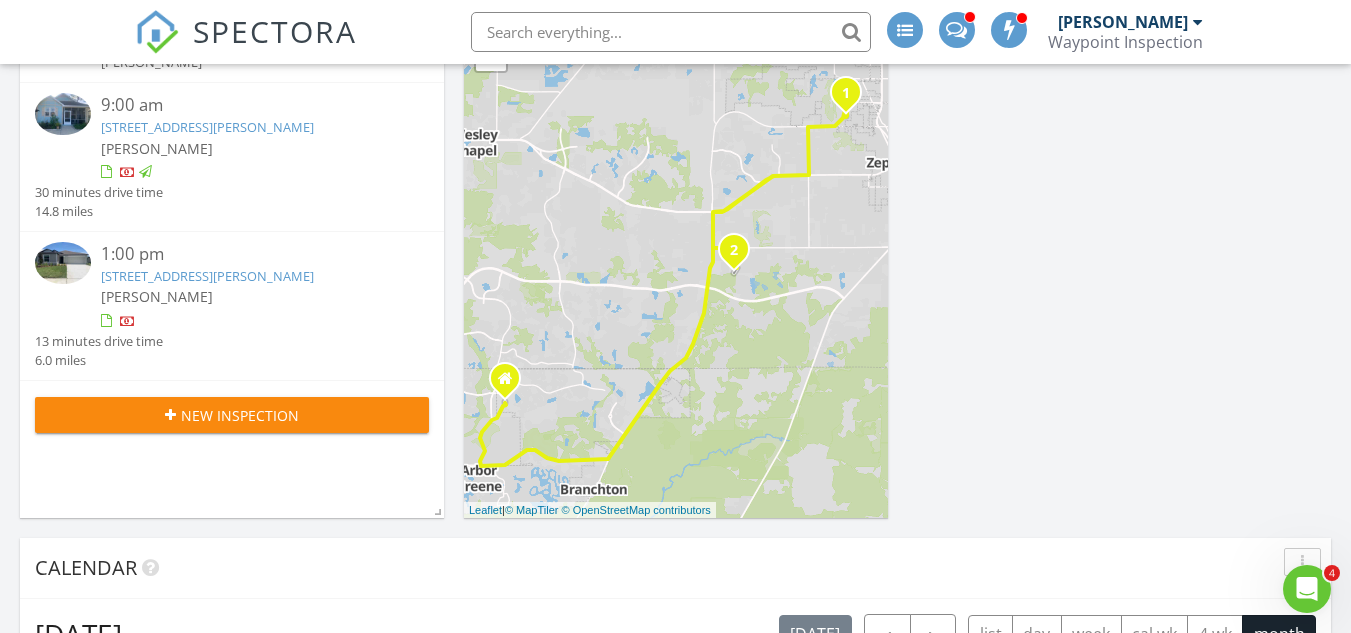 click on "[STREET_ADDRESS][PERSON_NAME]" at bounding box center (207, 276) 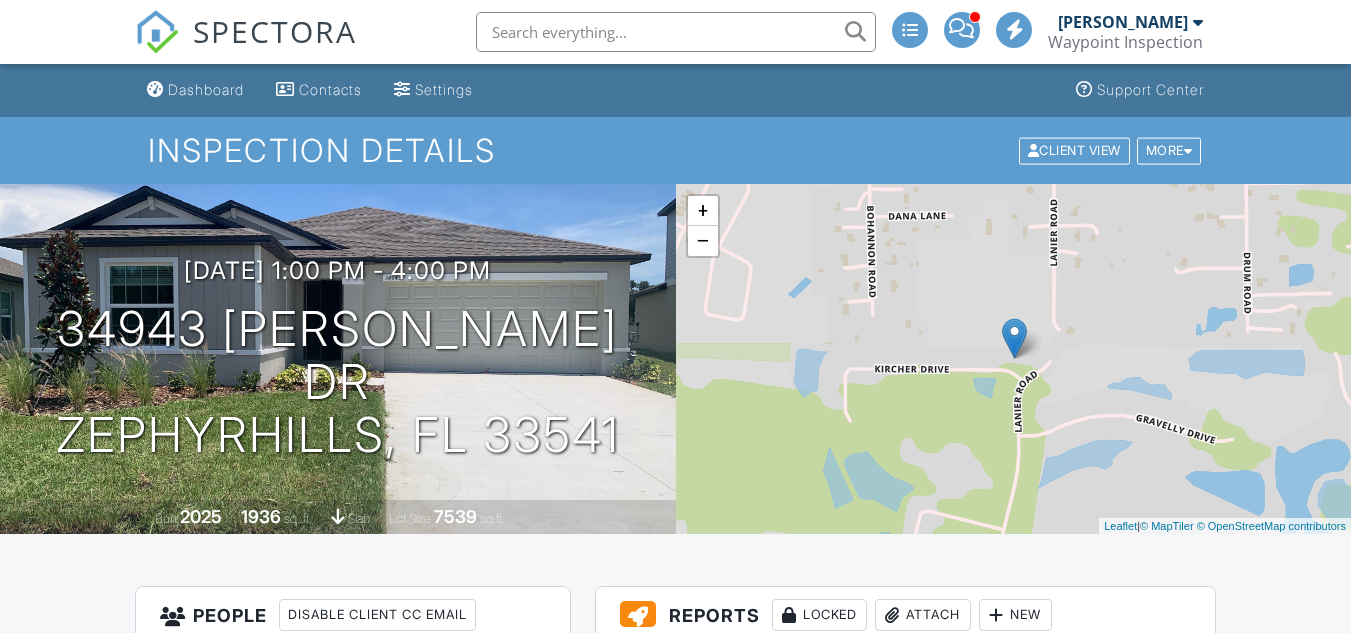 click on "View" at bounding box center (789, 713) 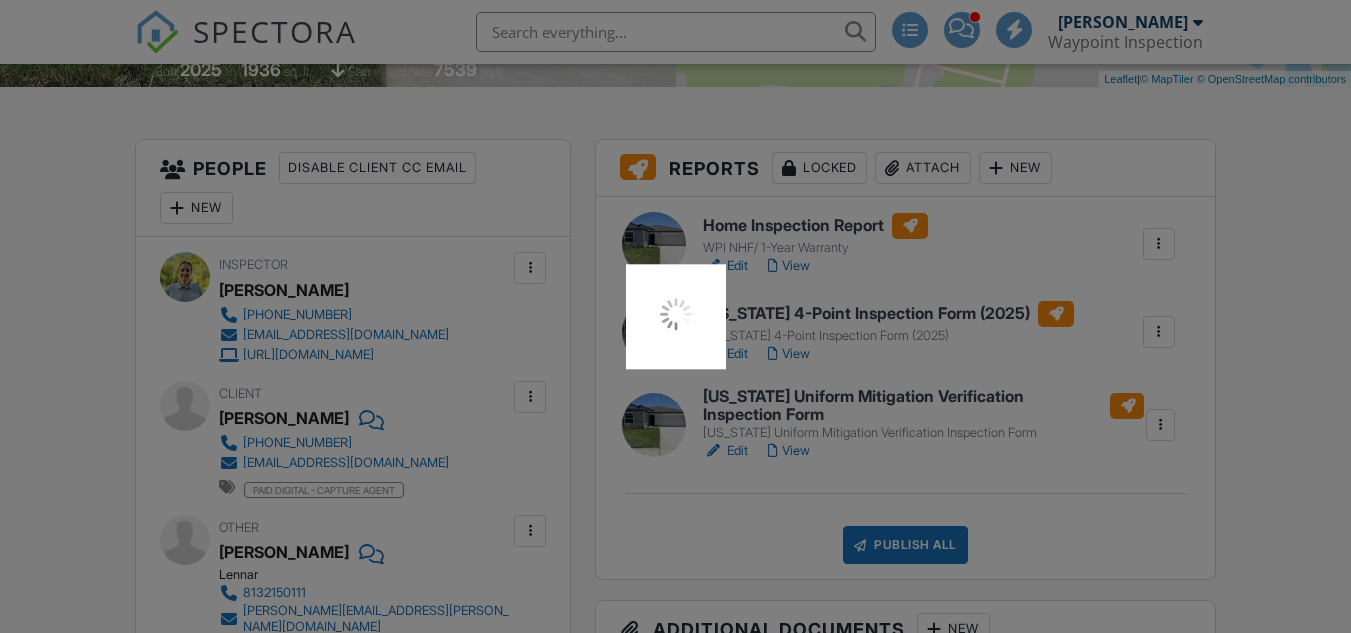 scroll, scrollTop: 447, scrollLeft: 0, axis: vertical 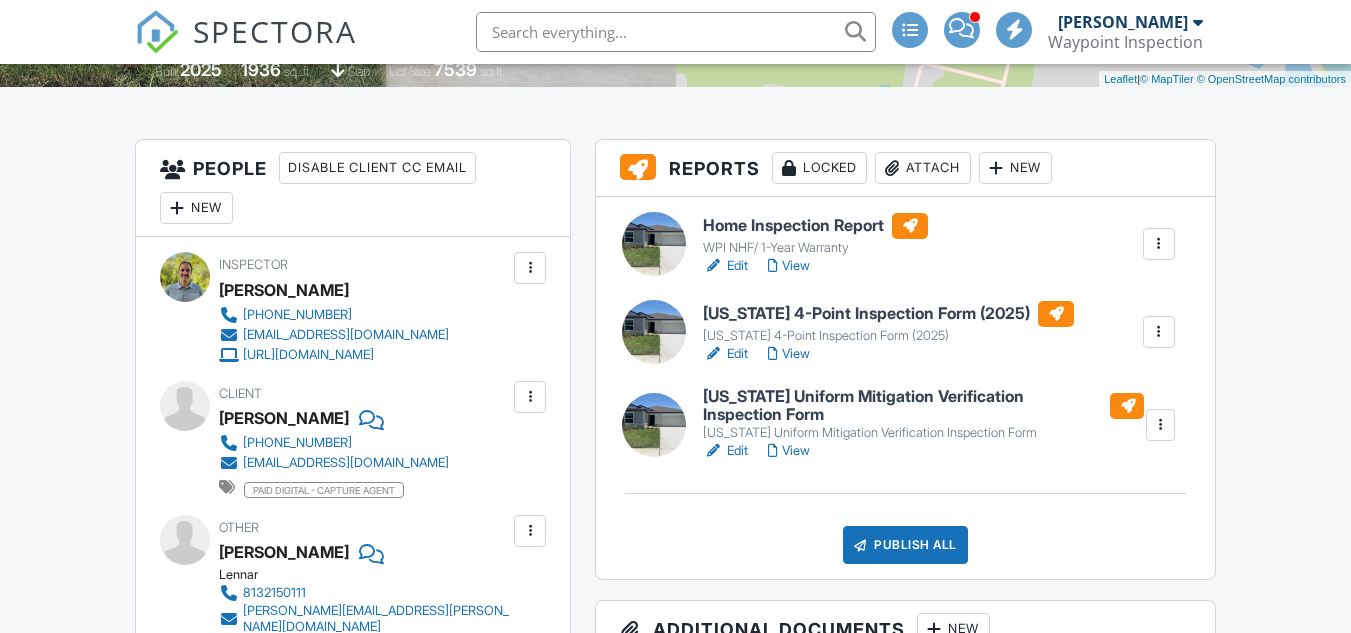 click at bounding box center (1159, 332) 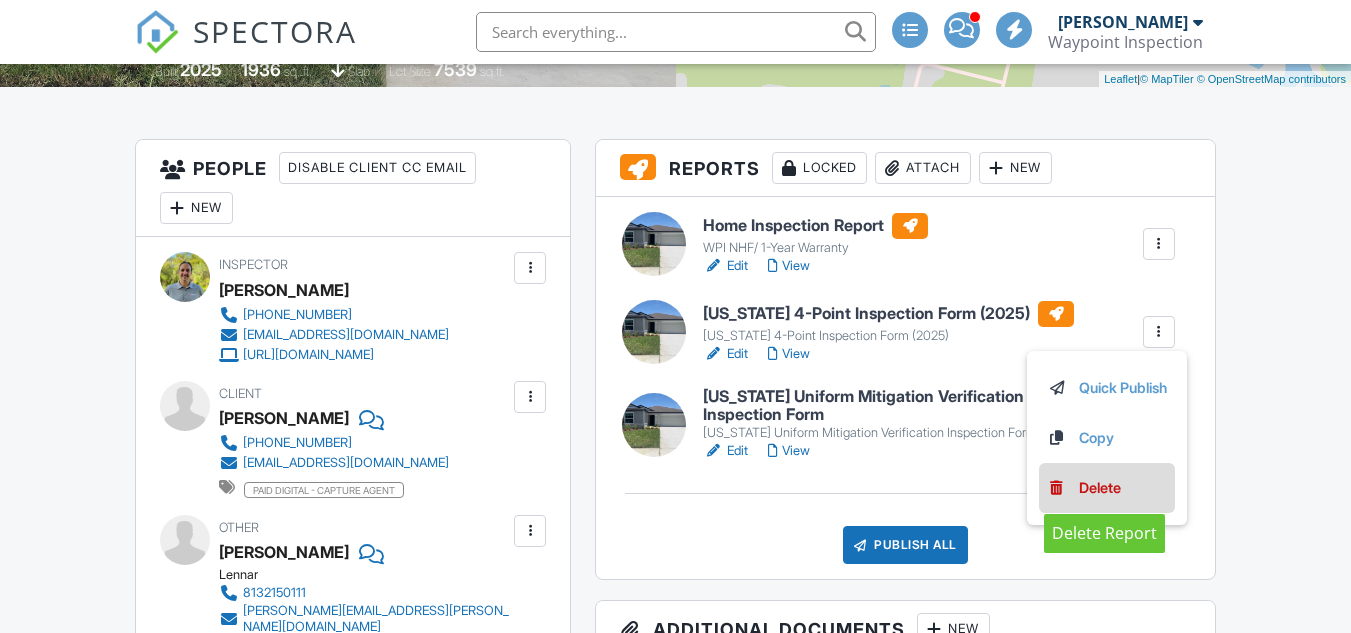 click on "Delete" at bounding box center (1100, 488) 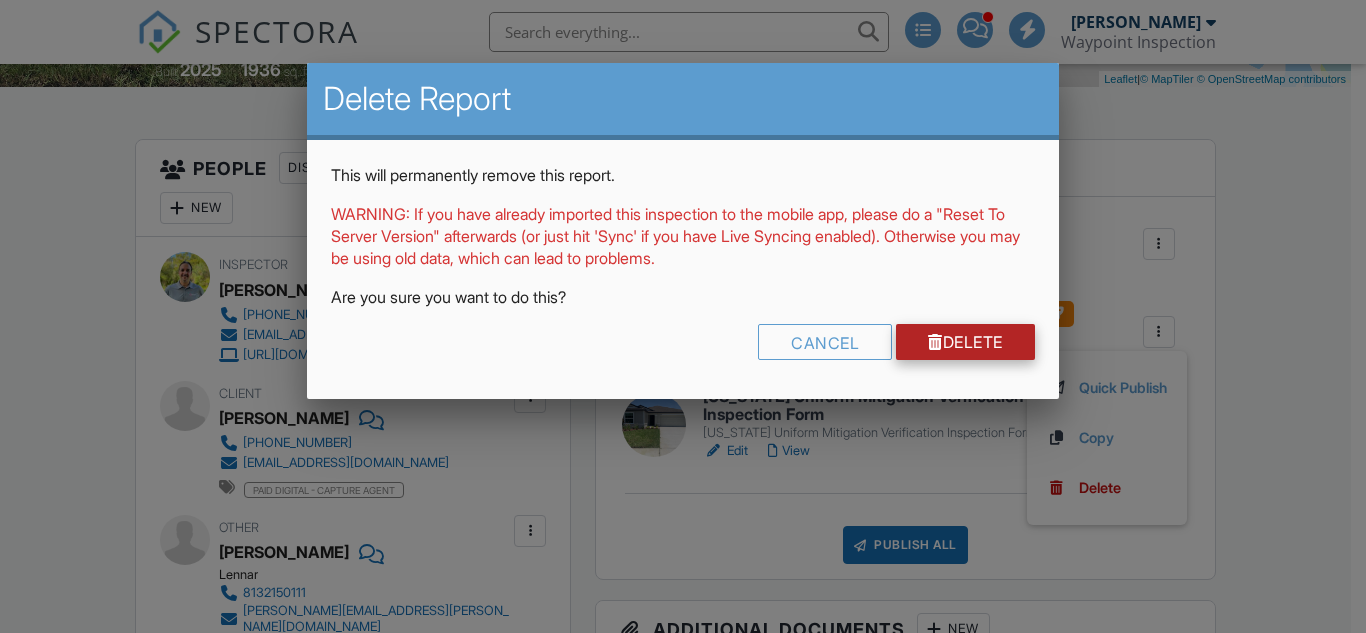 click on "Delete" at bounding box center [965, 342] 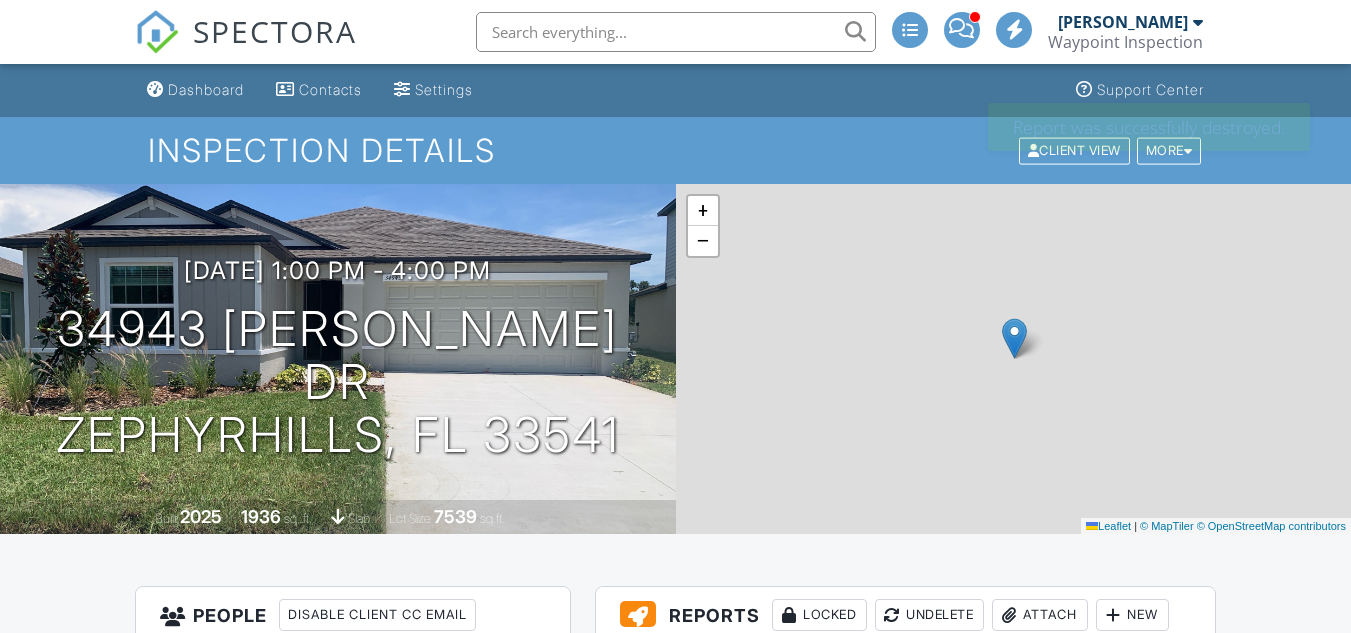 scroll, scrollTop: 0, scrollLeft: 0, axis: both 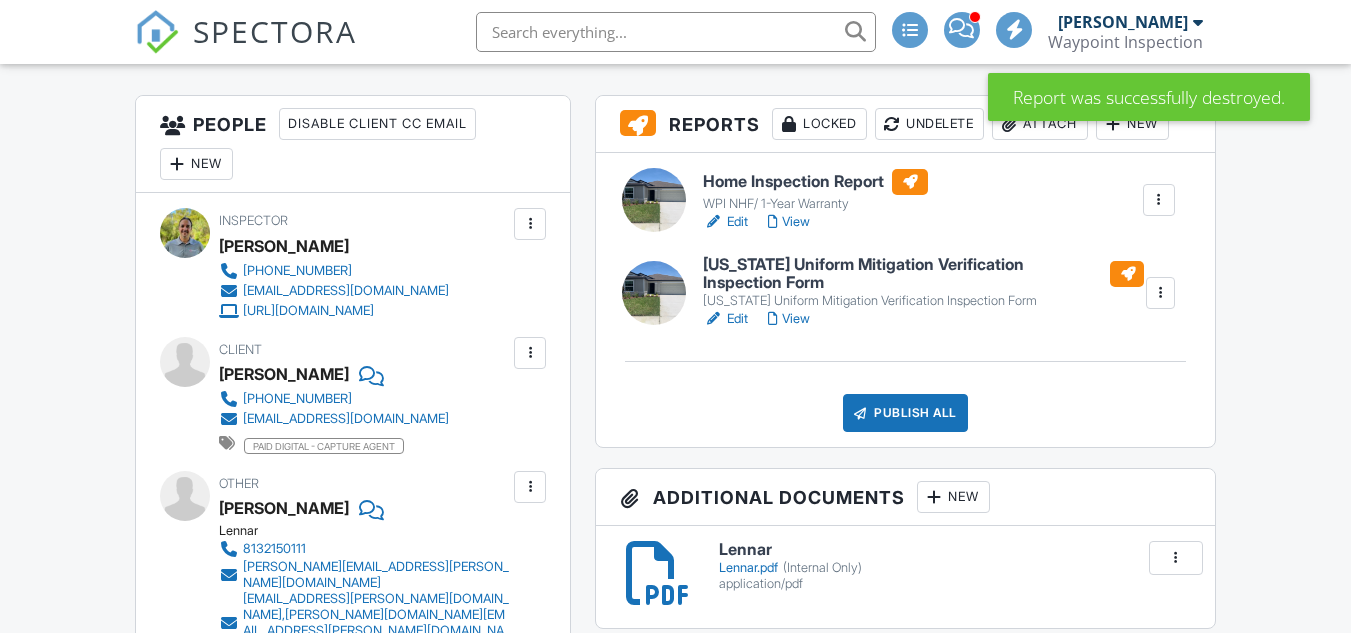 click at bounding box center [1160, 293] 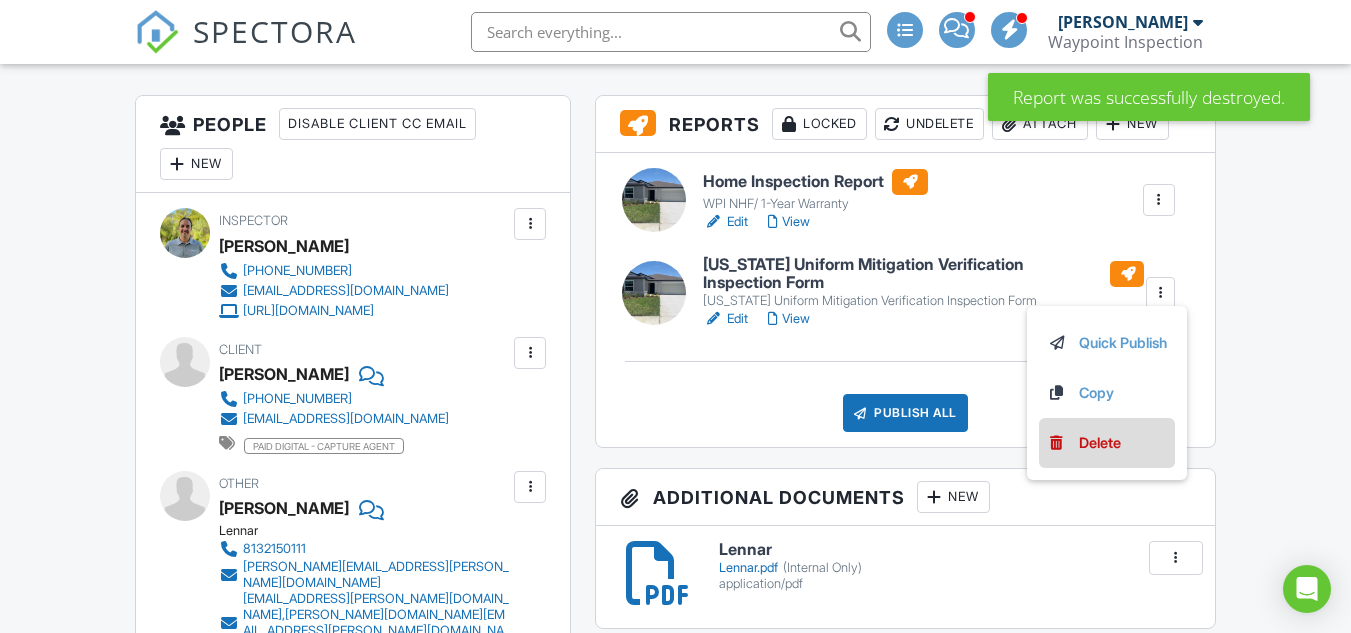 click on "Delete" at bounding box center [1100, 443] 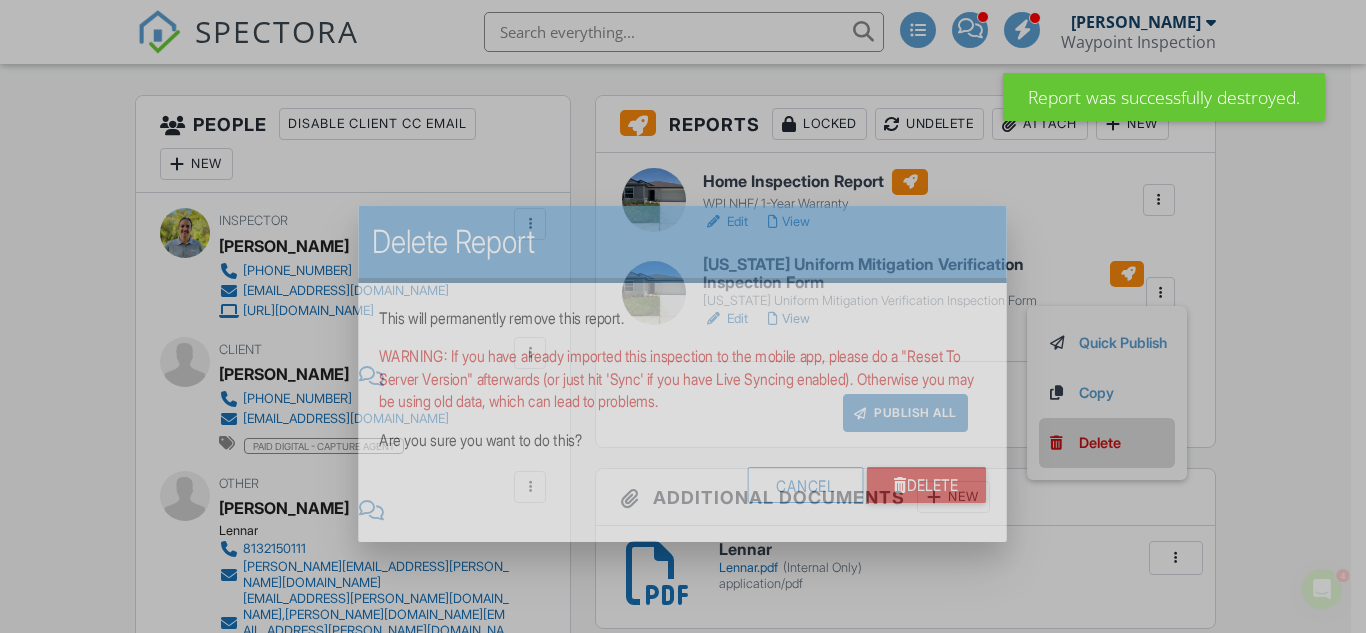 scroll, scrollTop: 0, scrollLeft: 0, axis: both 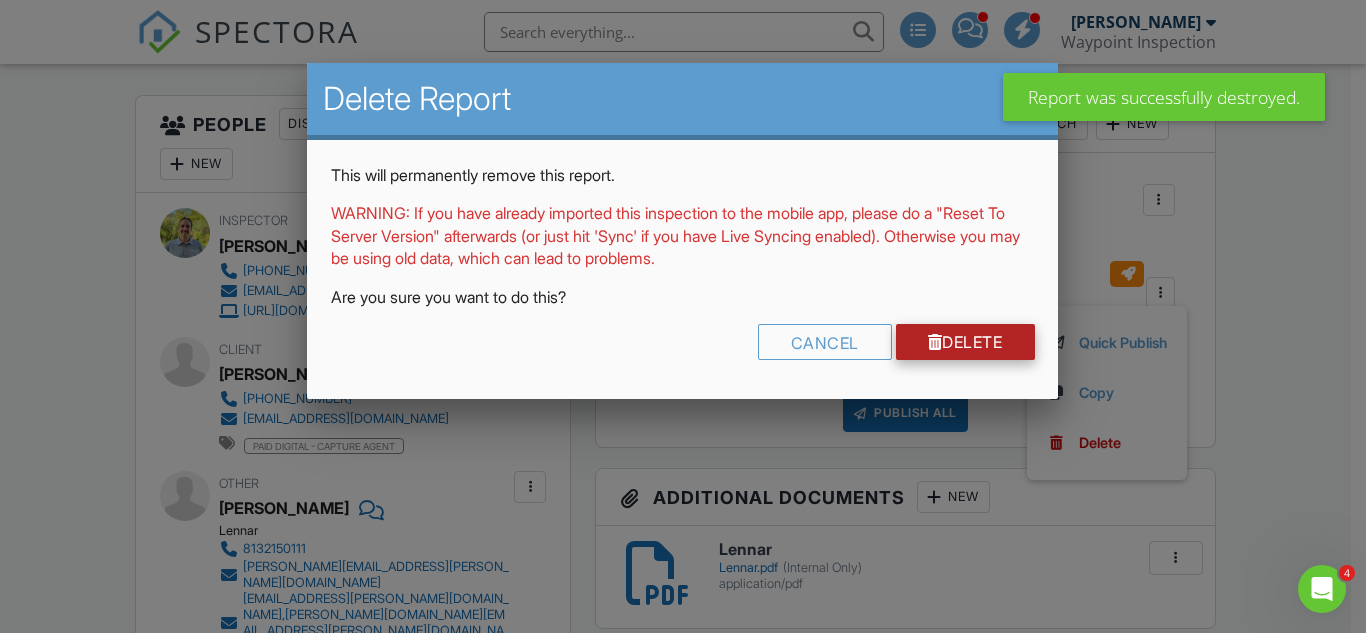 click on "Delete" at bounding box center (965, 342) 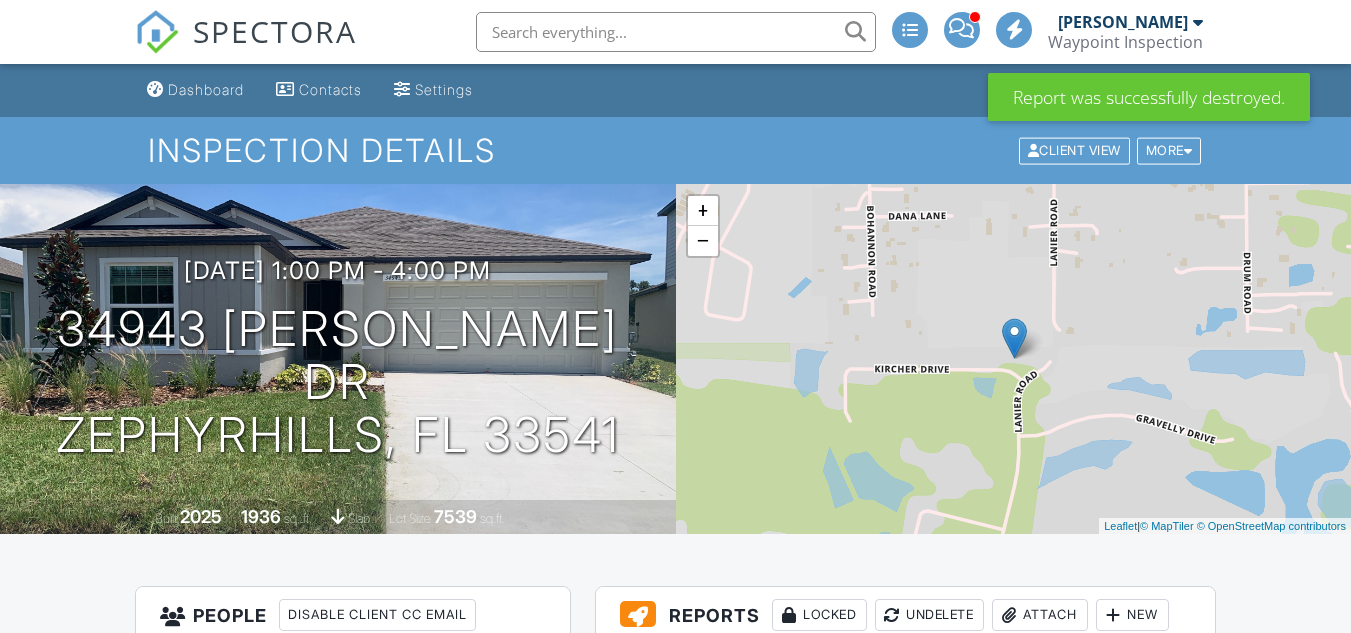 scroll, scrollTop: 0, scrollLeft: 0, axis: both 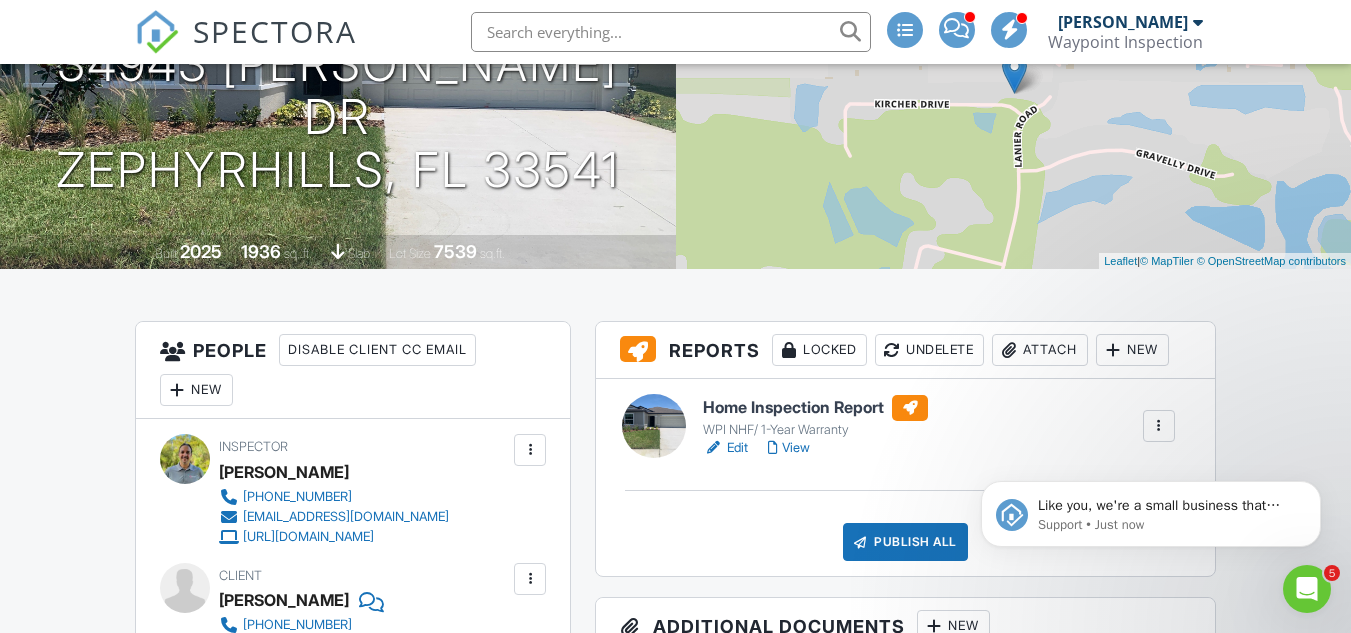 click on "Undelete" at bounding box center (929, 350) 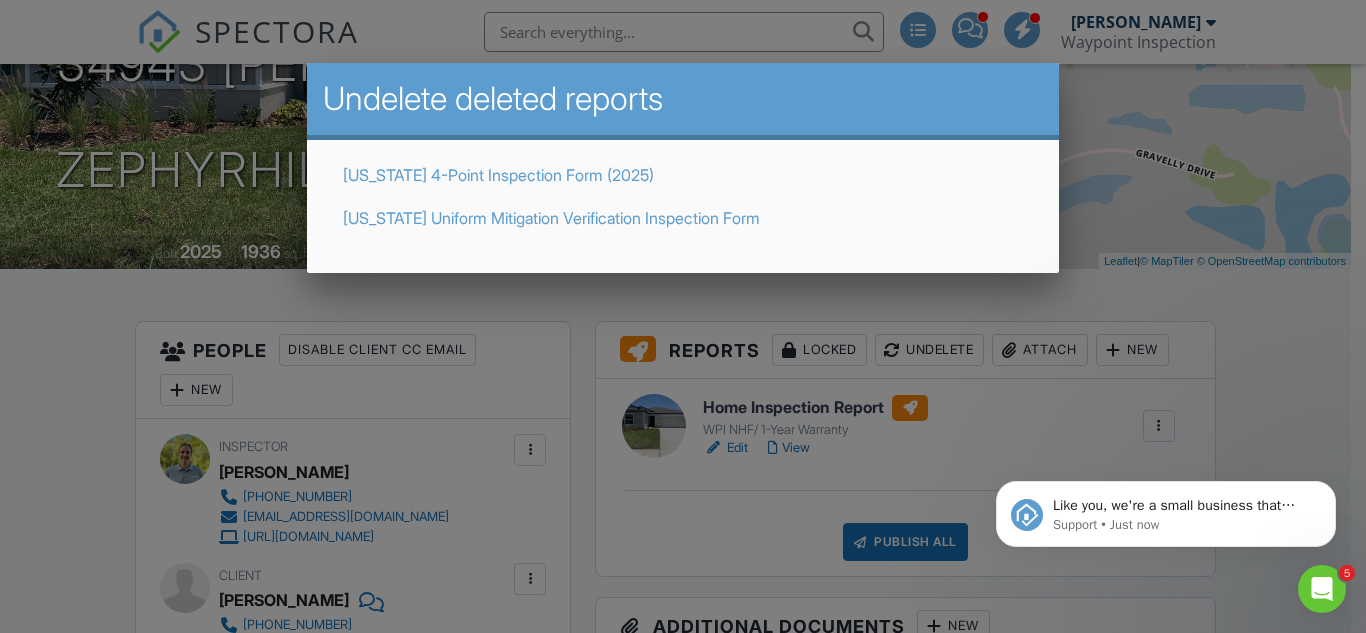 click on "[US_STATE] 4-Point Inspection Form (2025)" at bounding box center (498, 175) 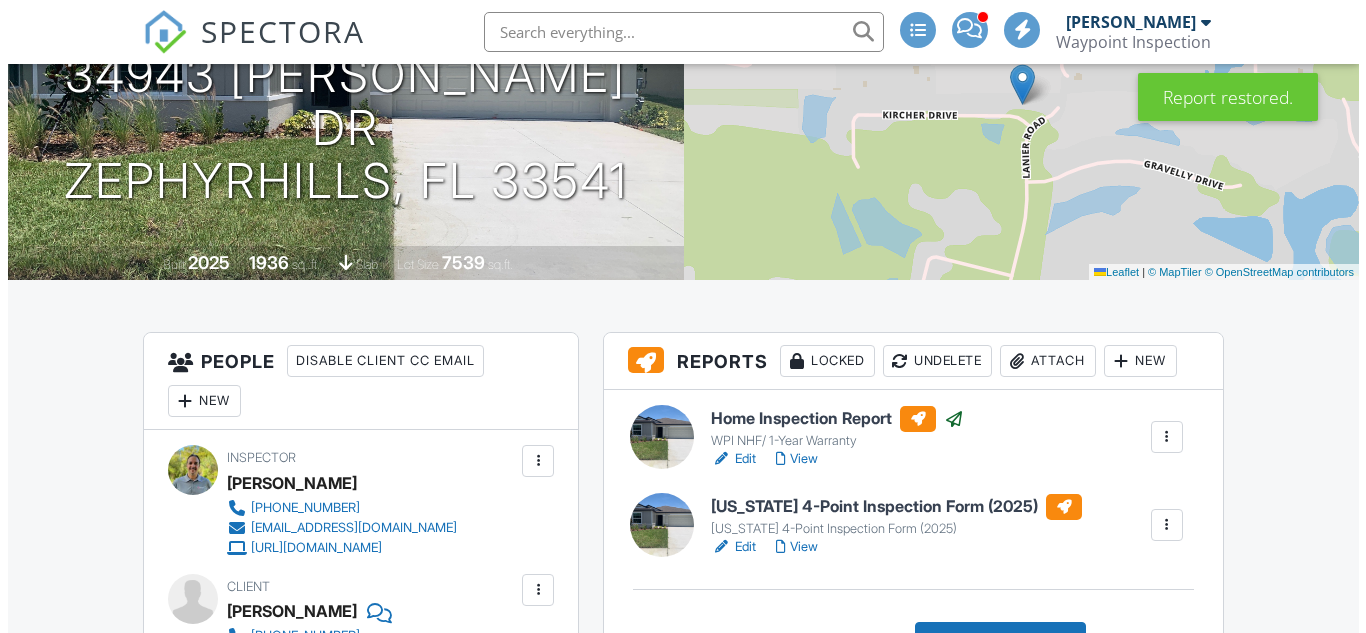 scroll, scrollTop: 435, scrollLeft: 0, axis: vertical 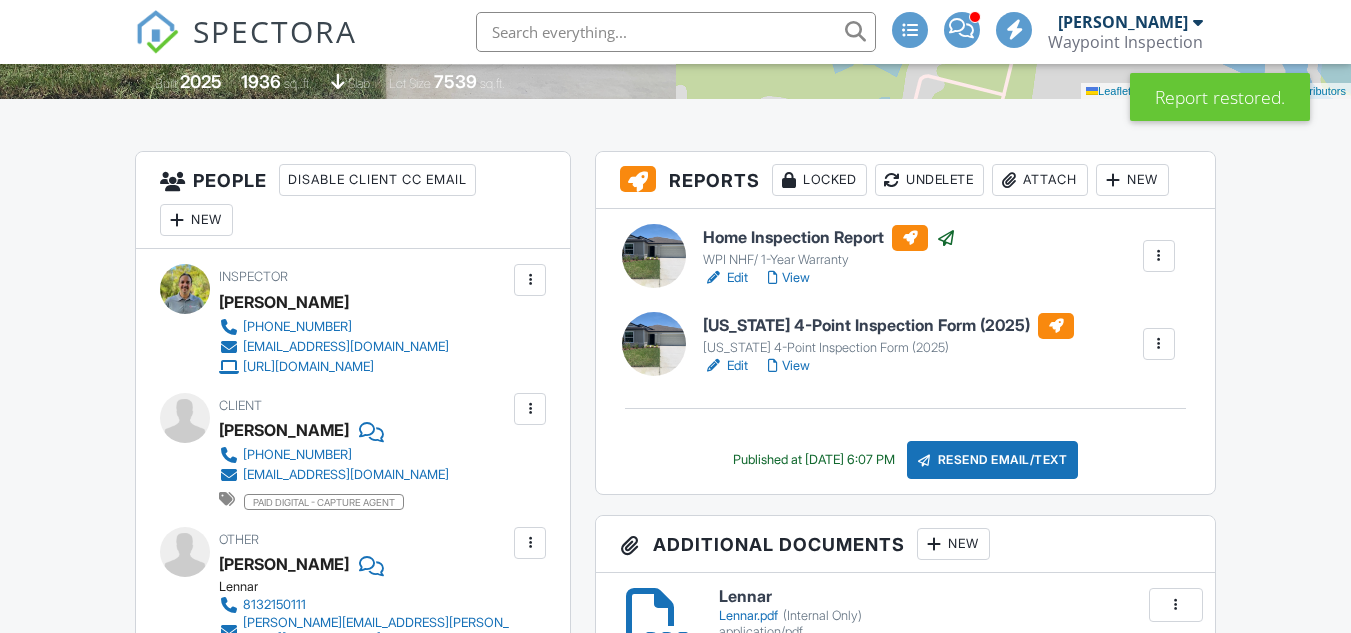 click on "Undelete" at bounding box center [929, 180] 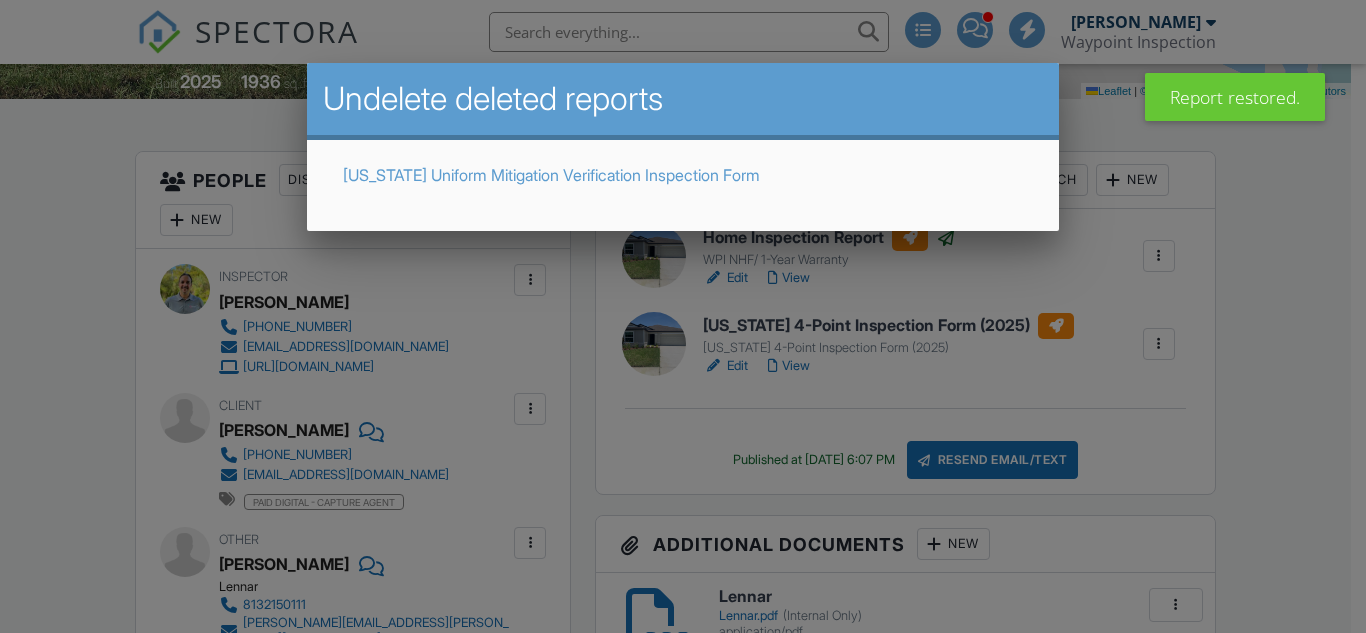 scroll, scrollTop: 0, scrollLeft: 0, axis: both 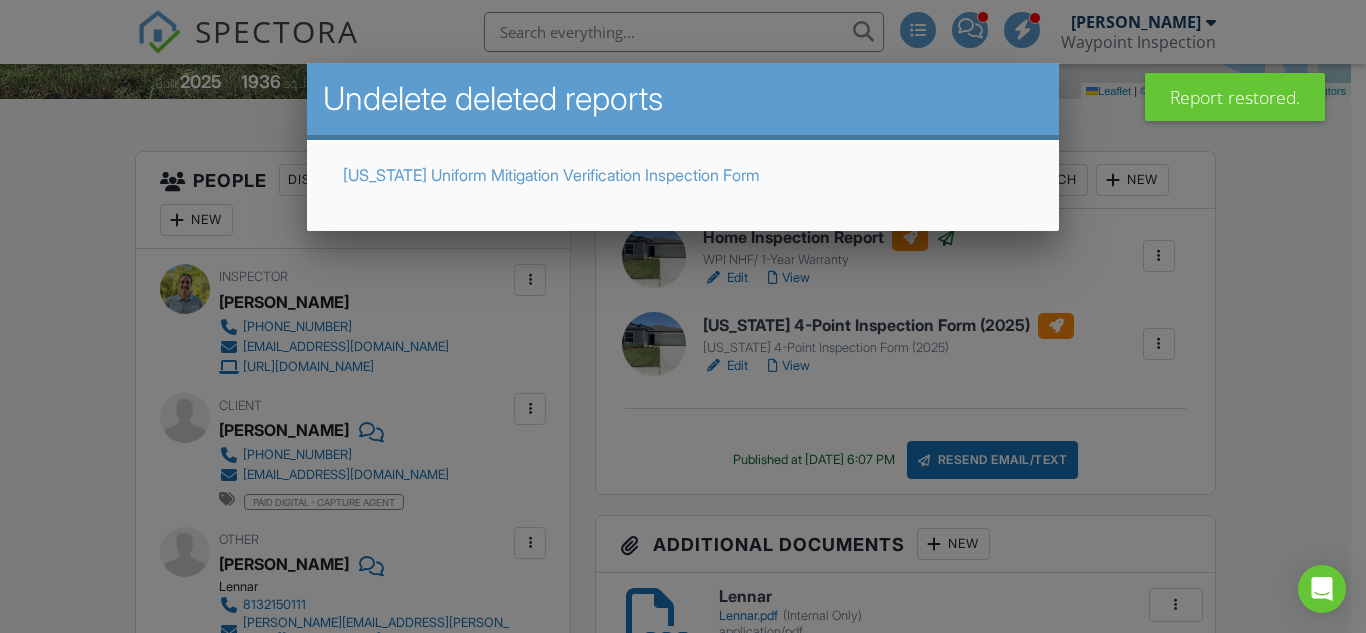click on "[US_STATE] Uniform Mitigation Verification Inspection Form" at bounding box center [551, 175] 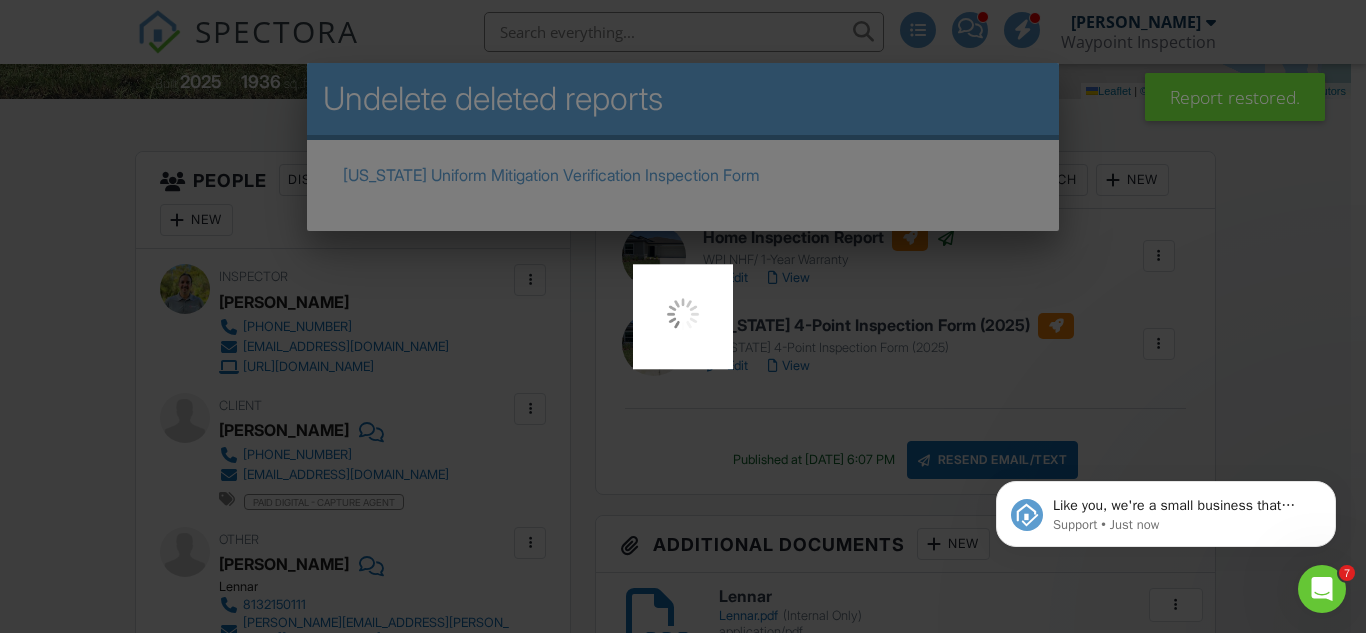 scroll, scrollTop: 0, scrollLeft: 0, axis: both 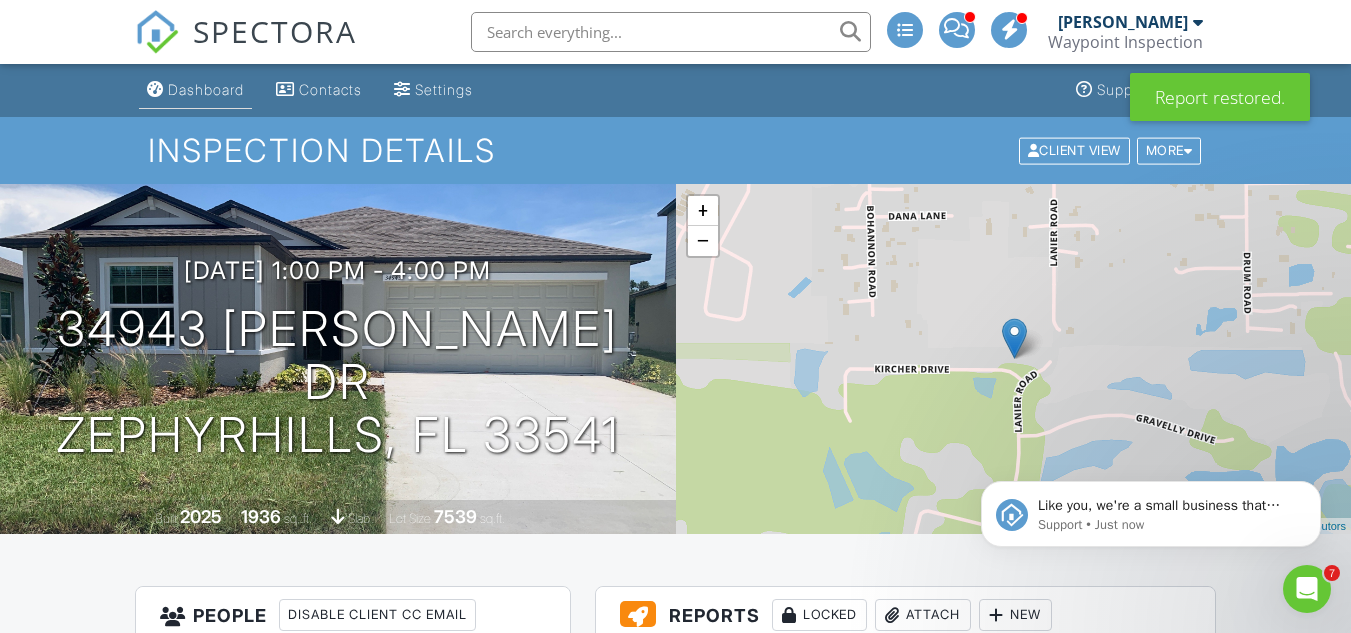 click on "Dashboard" at bounding box center (195, 90) 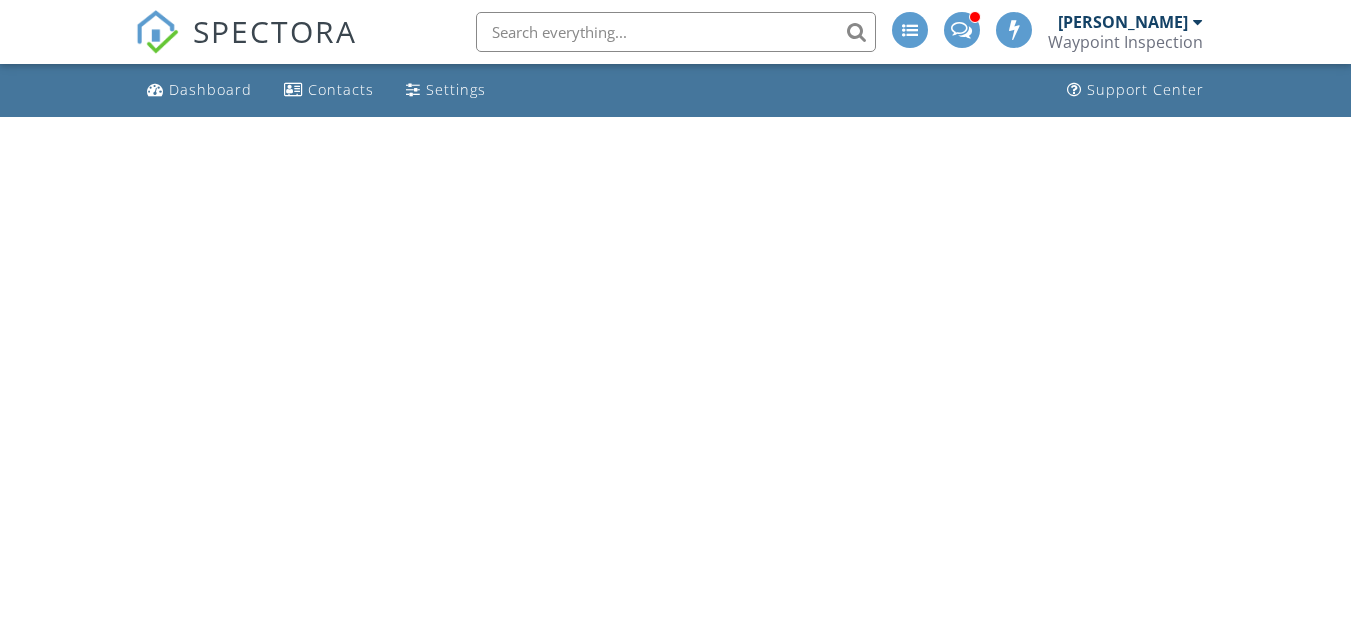 scroll, scrollTop: 0, scrollLeft: 0, axis: both 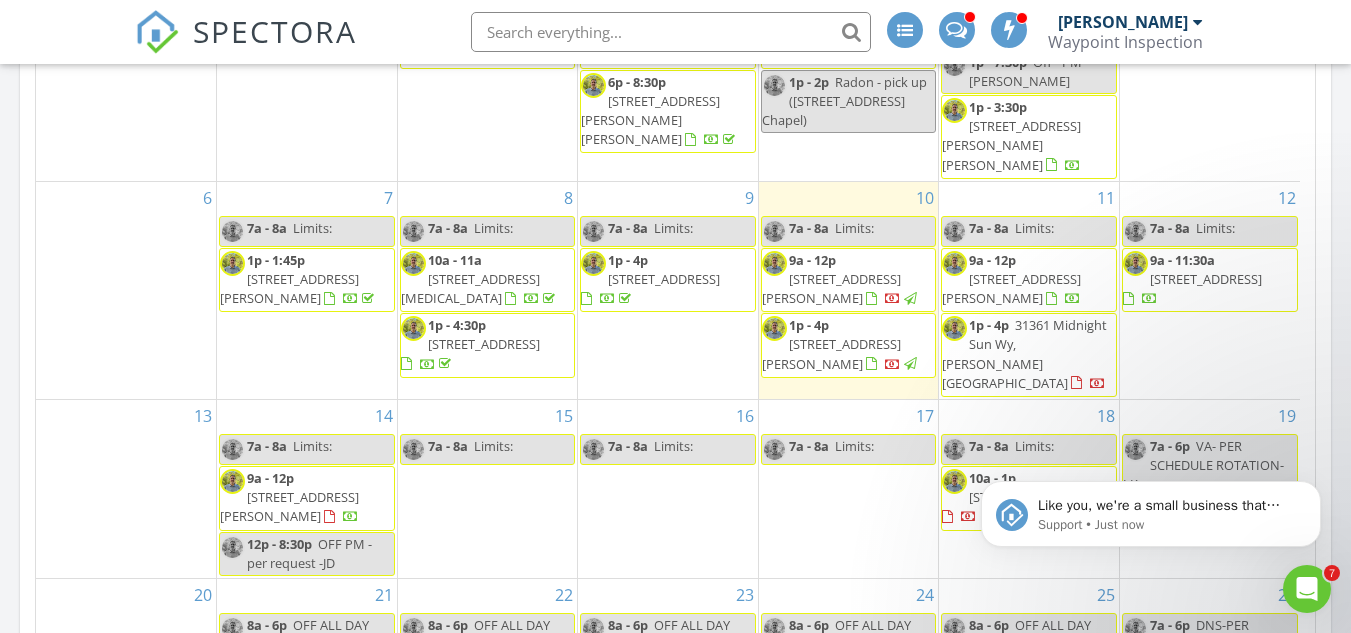 click on "[STREET_ADDRESS][PERSON_NAME]" at bounding box center [1011, 288] 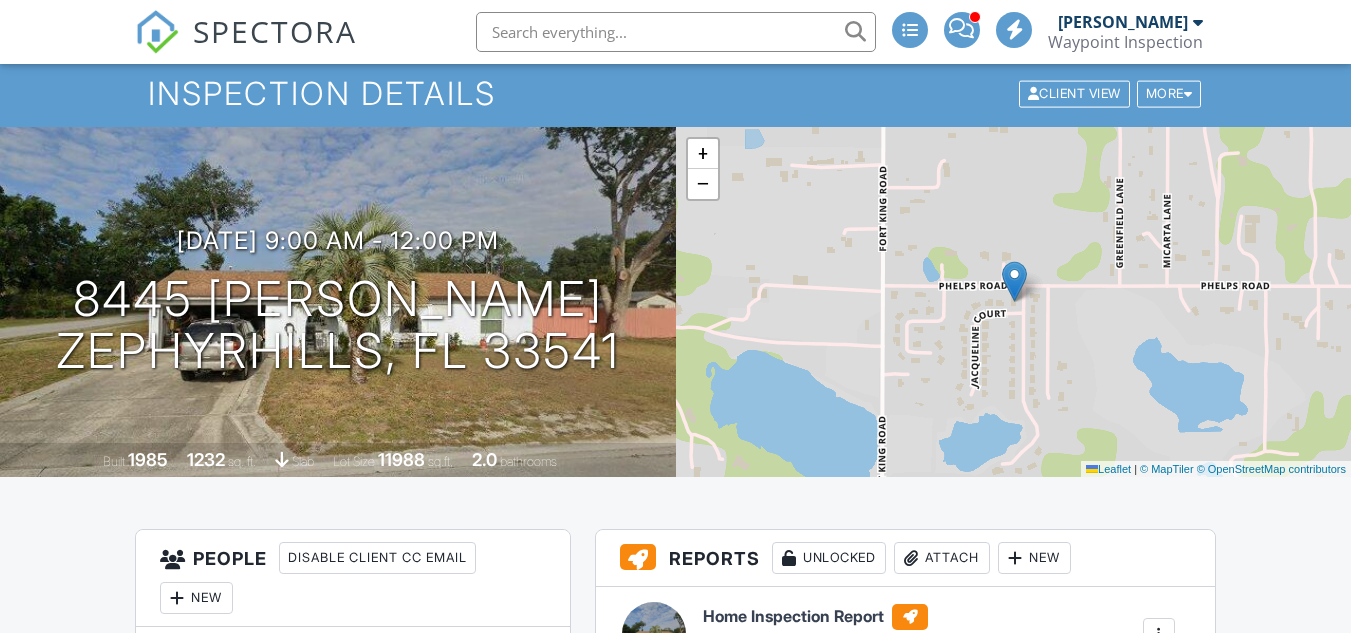 scroll, scrollTop: 71, scrollLeft: 0, axis: vertical 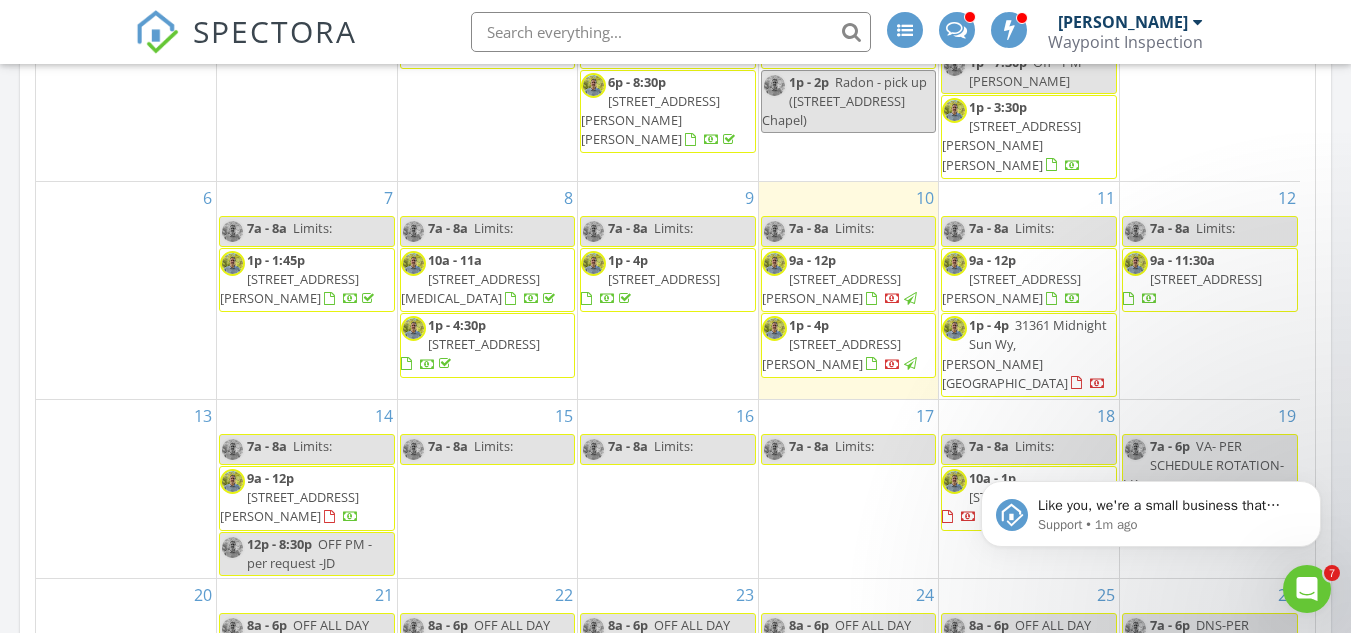 click on "31361 Midnight Sun Wy, [PERSON_NAME][GEOGRAPHIC_DATA]" at bounding box center [1024, 354] 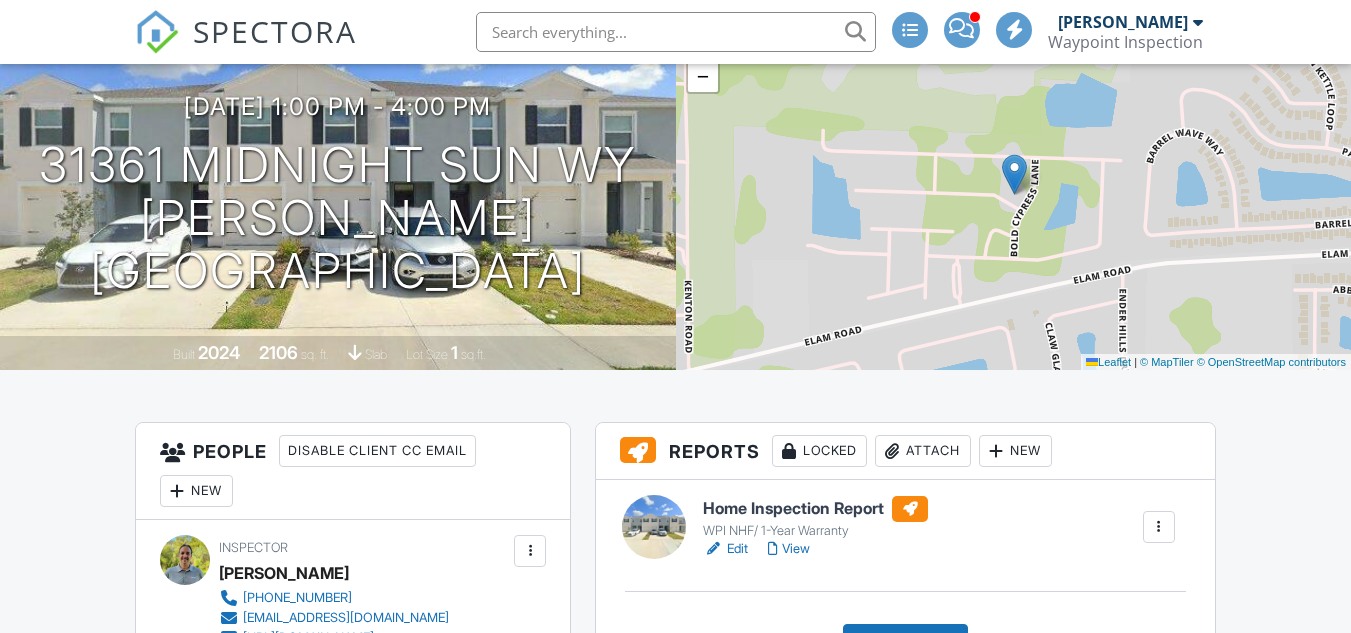 scroll, scrollTop: 164, scrollLeft: 0, axis: vertical 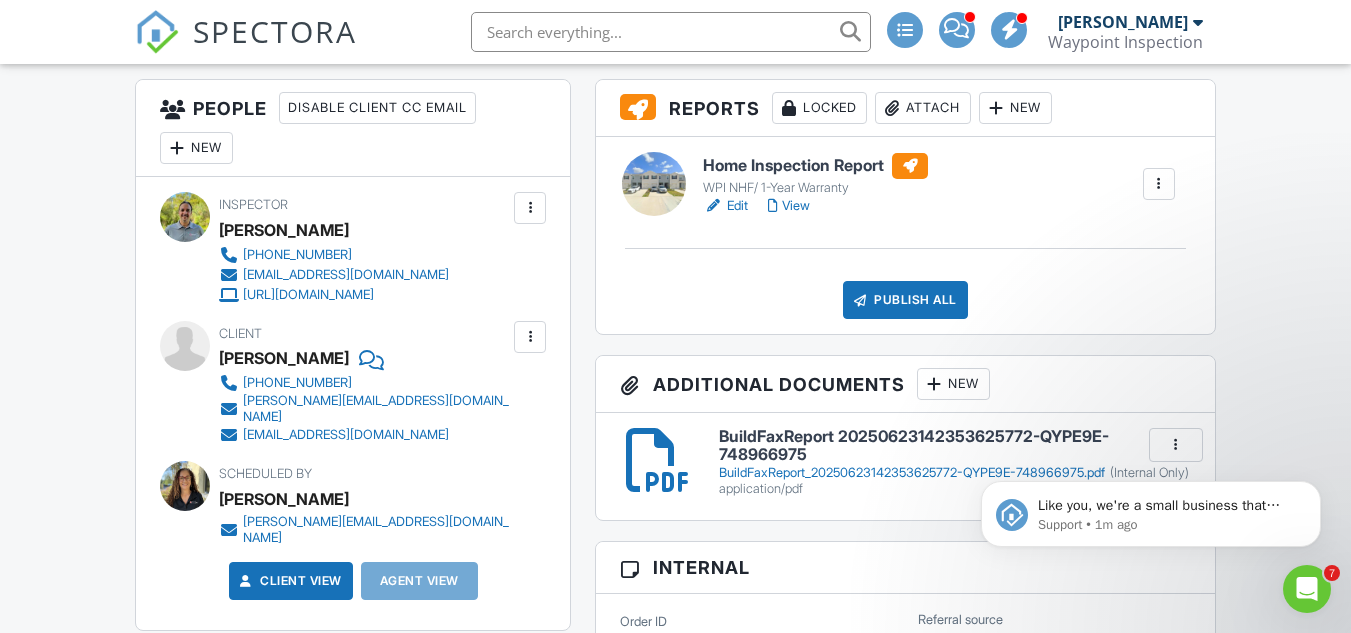 drag, startPoint x: 0, startPoint y: 0, endPoint x: 1353, endPoint y: 76, distance: 1355.1328 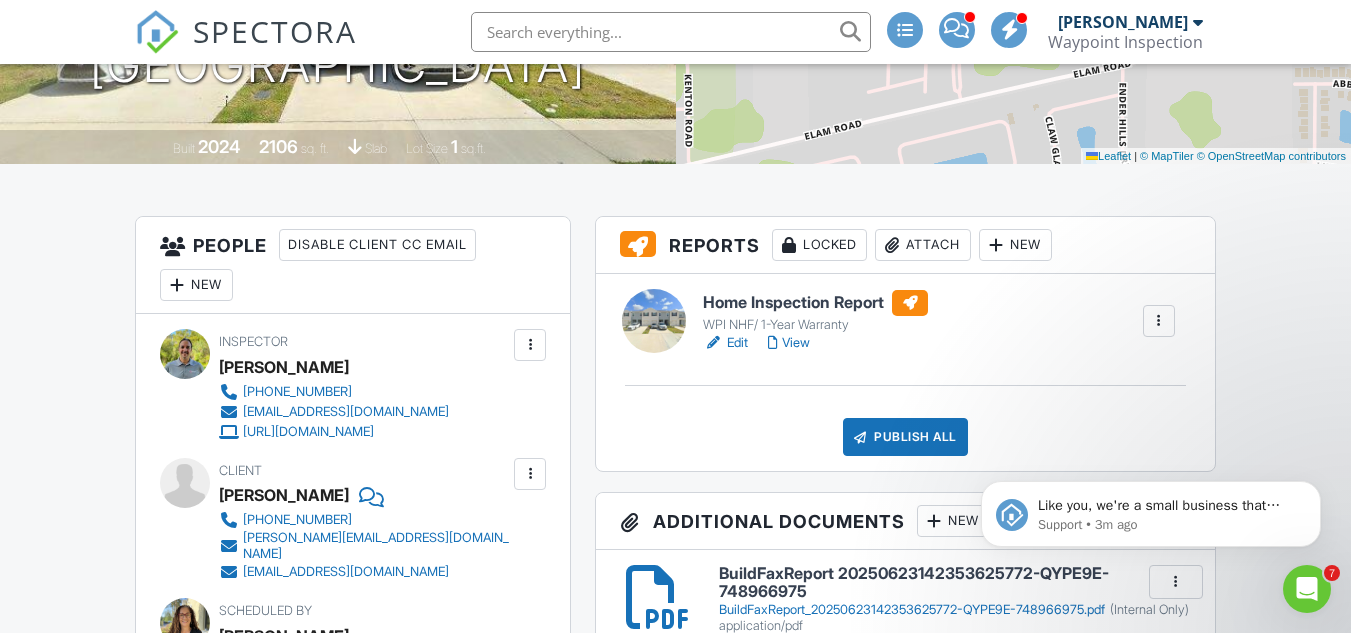 scroll, scrollTop: 383, scrollLeft: 0, axis: vertical 